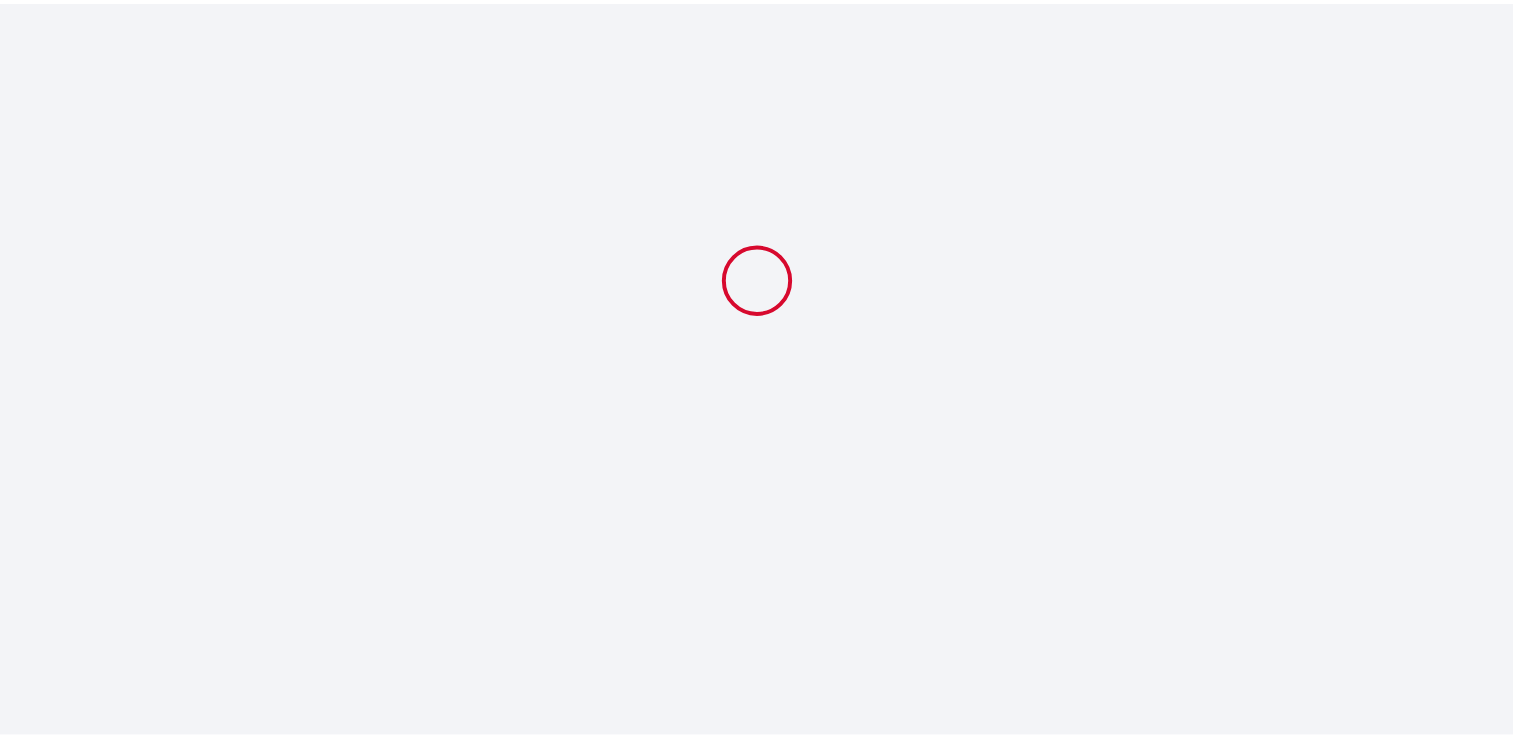 scroll, scrollTop: 0, scrollLeft: 0, axis: both 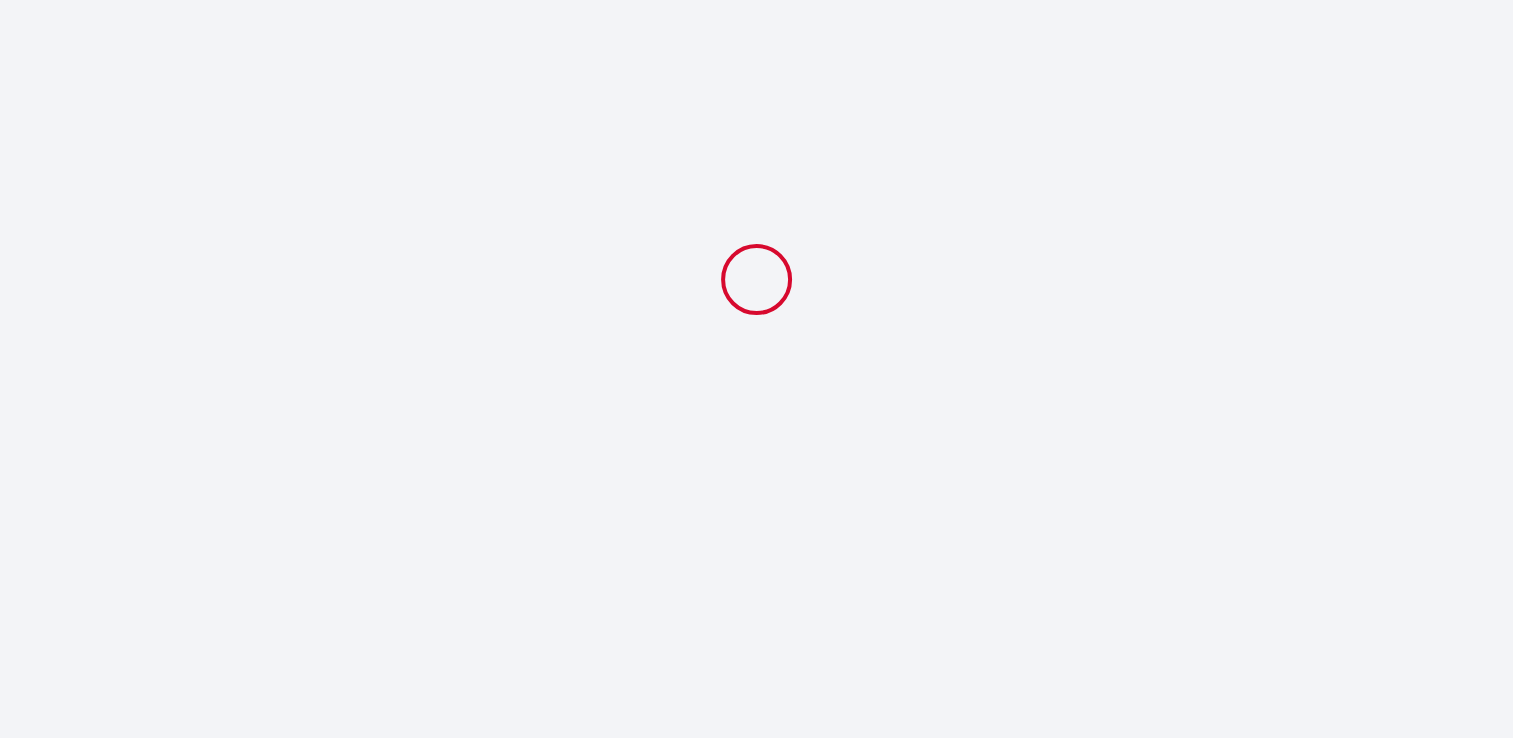 select 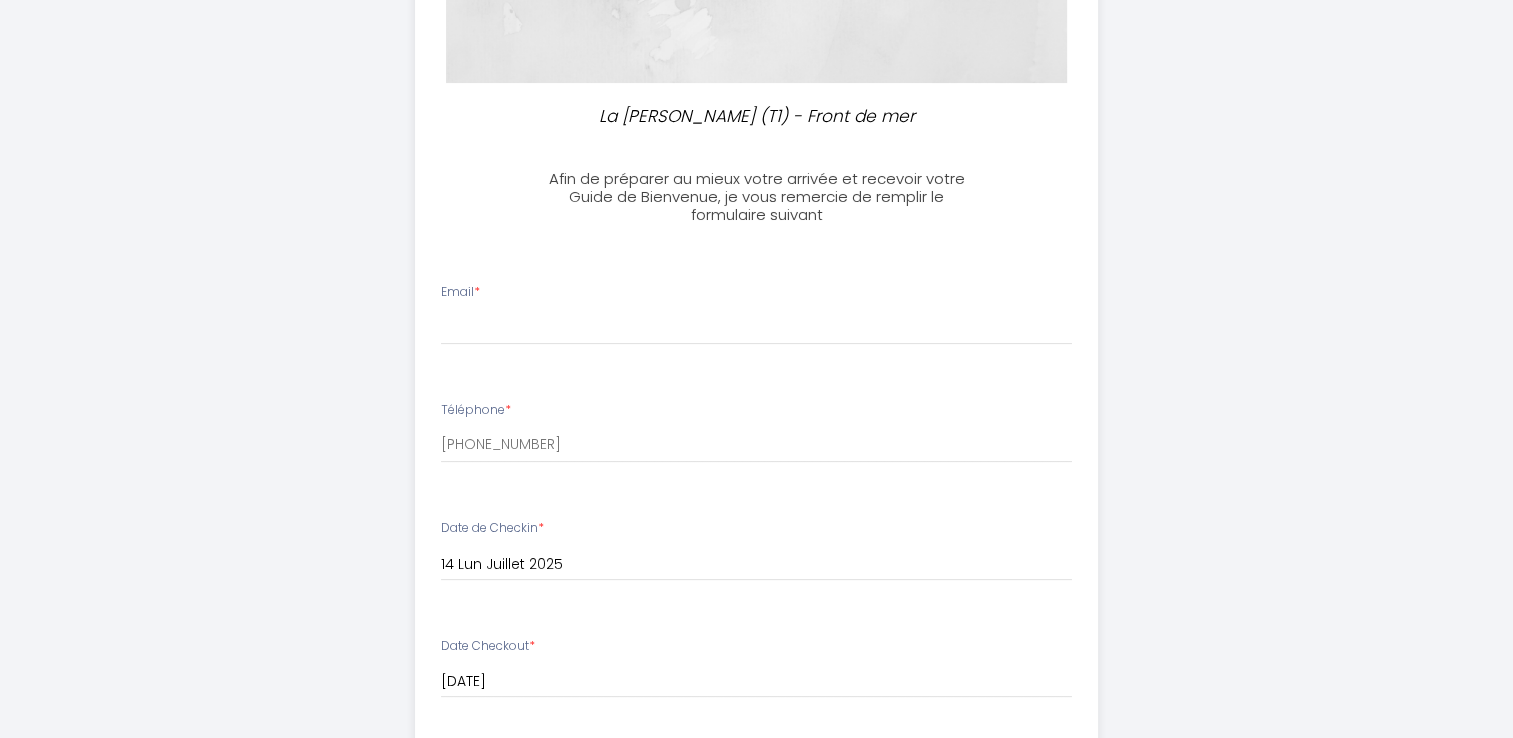 scroll, scrollTop: 400, scrollLeft: 0, axis: vertical 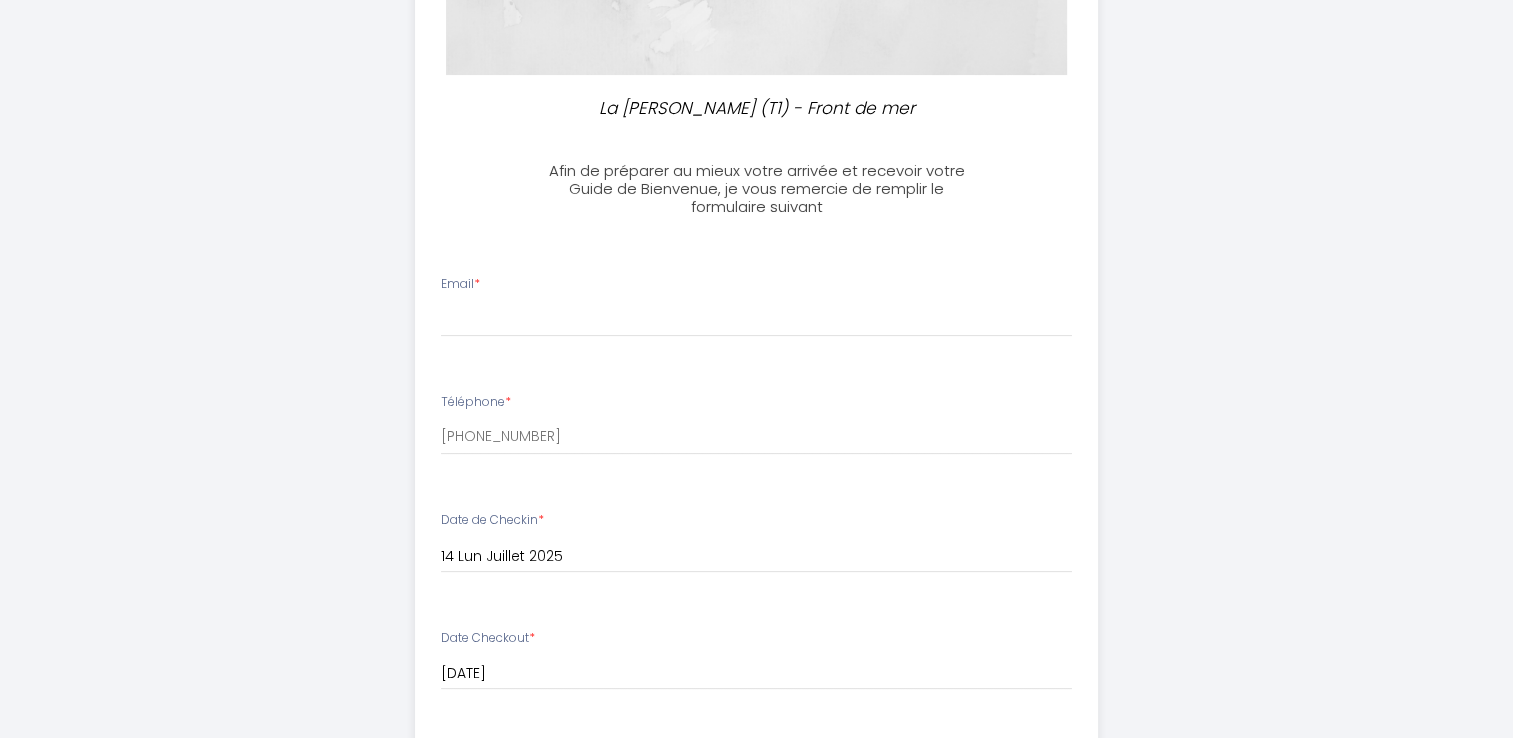 click on "Email
*
Téléphone
*   [PHONE_NUMBER]
Date de Checkin
*     [DATE]         <   [DATE]   >   Dim Lun Mar Mer Jeu Ven Sam   1 2 3 4 5 6 7 8 9 10 11 12 13 14 15 16 17 18 19 20 21 22 23 24 25 26 27 28 29 30 31     <   2025   >   Janvier Février Mars Avril Mai Juin Juillet Août Septembre Octobre Novembre Décembre     <   [DATE] - [DATE]   >   2020 2021 2022 2023 2024 2025 2026 2027 2028 2029
Date Checkout
*     [DATE]         <   [DATE]   >   Dim Lun Mar Mer Jeu Ven Sam" at bounding box center (756, 815) 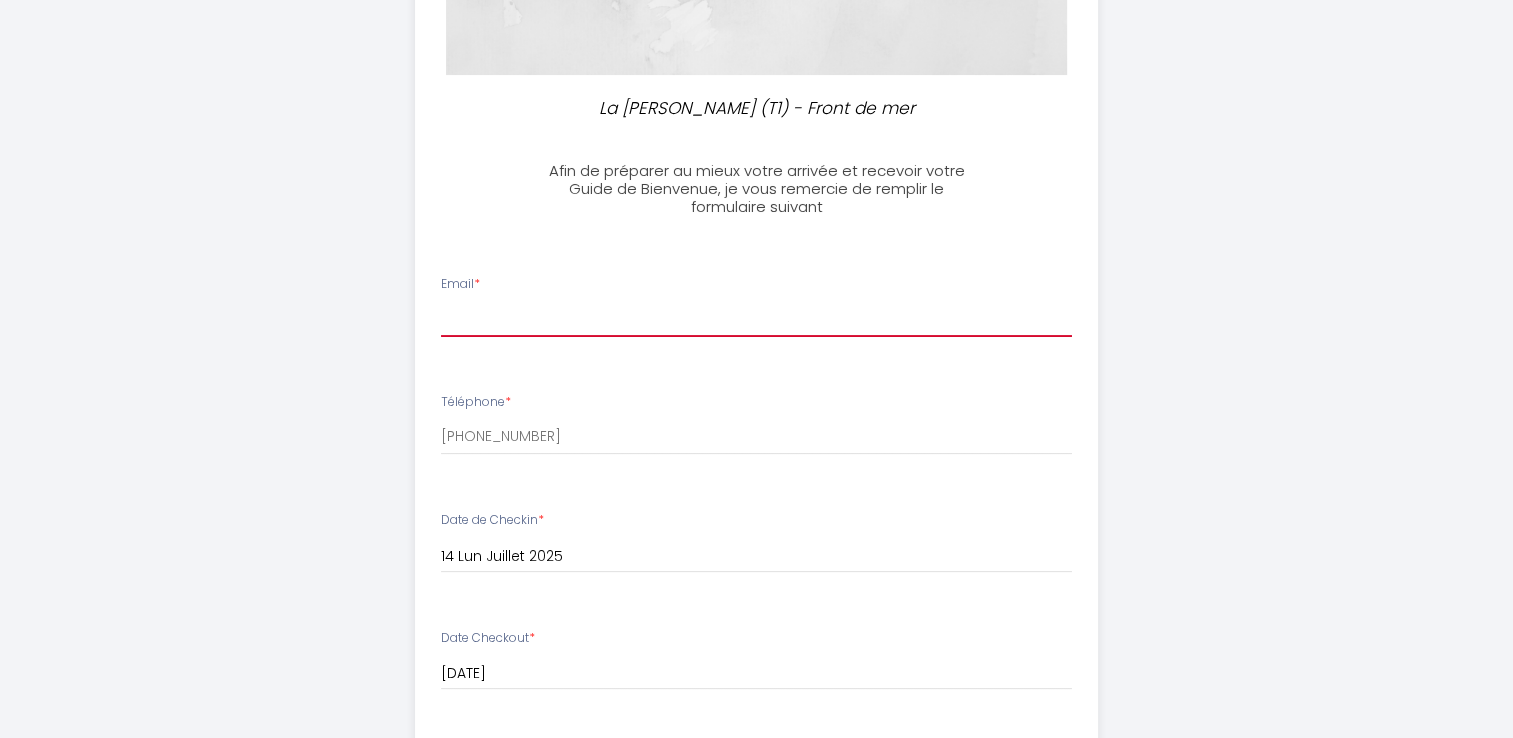 click on "Email
*" at bounding box center [756, 319] 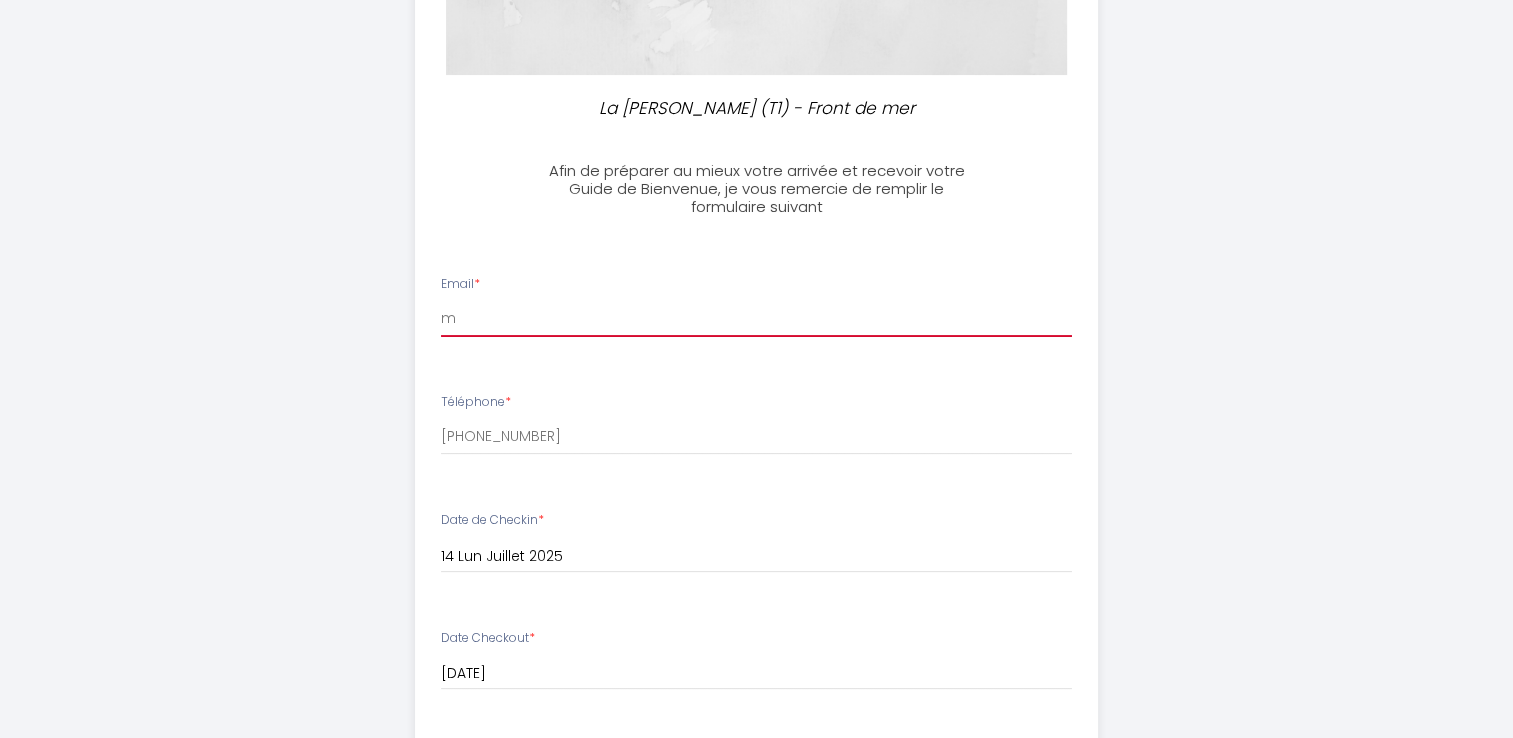 type on "[EMAIL_ADDRESS][DOMAIN_NAME]" 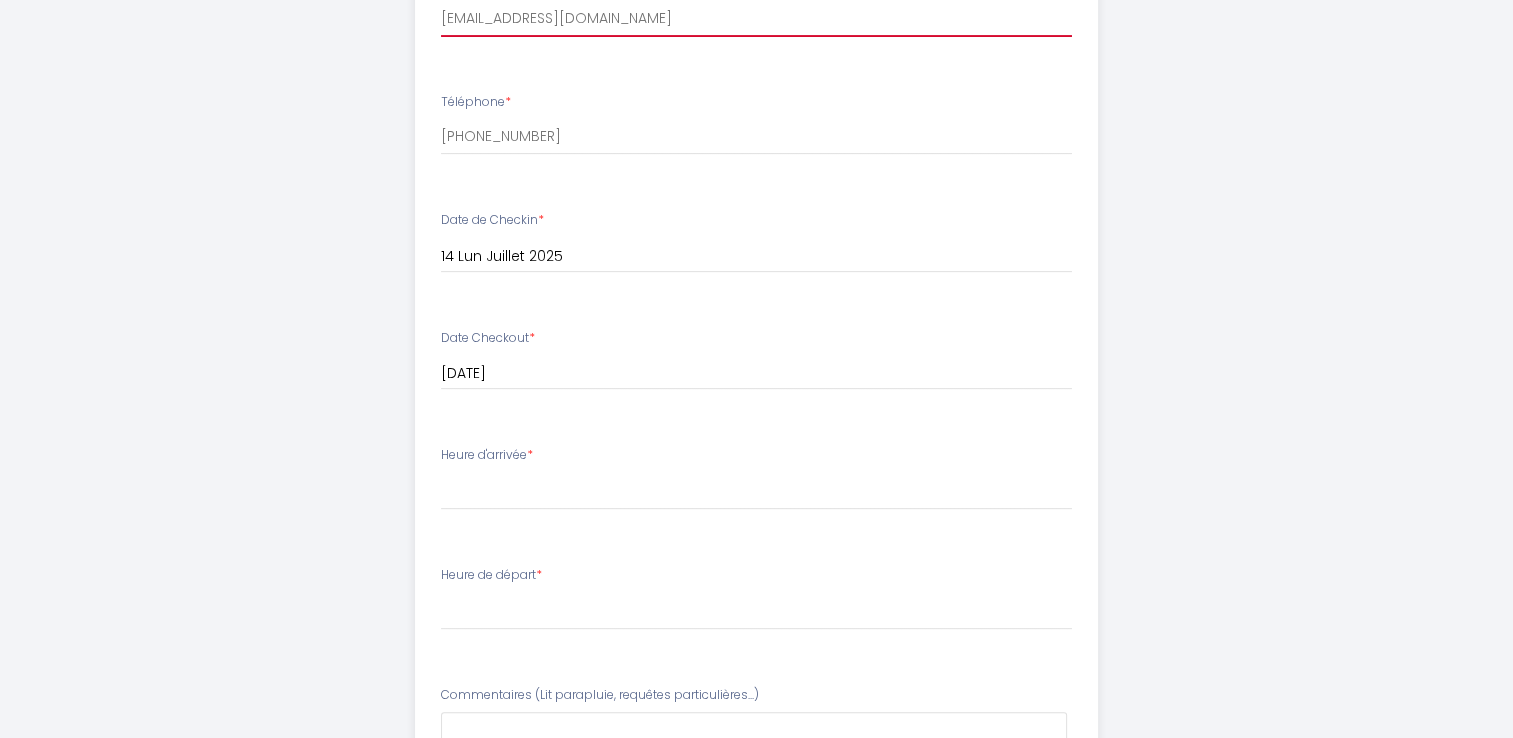 scroll, scrollTop: 800, scrollLeft: 0, axis: vertical 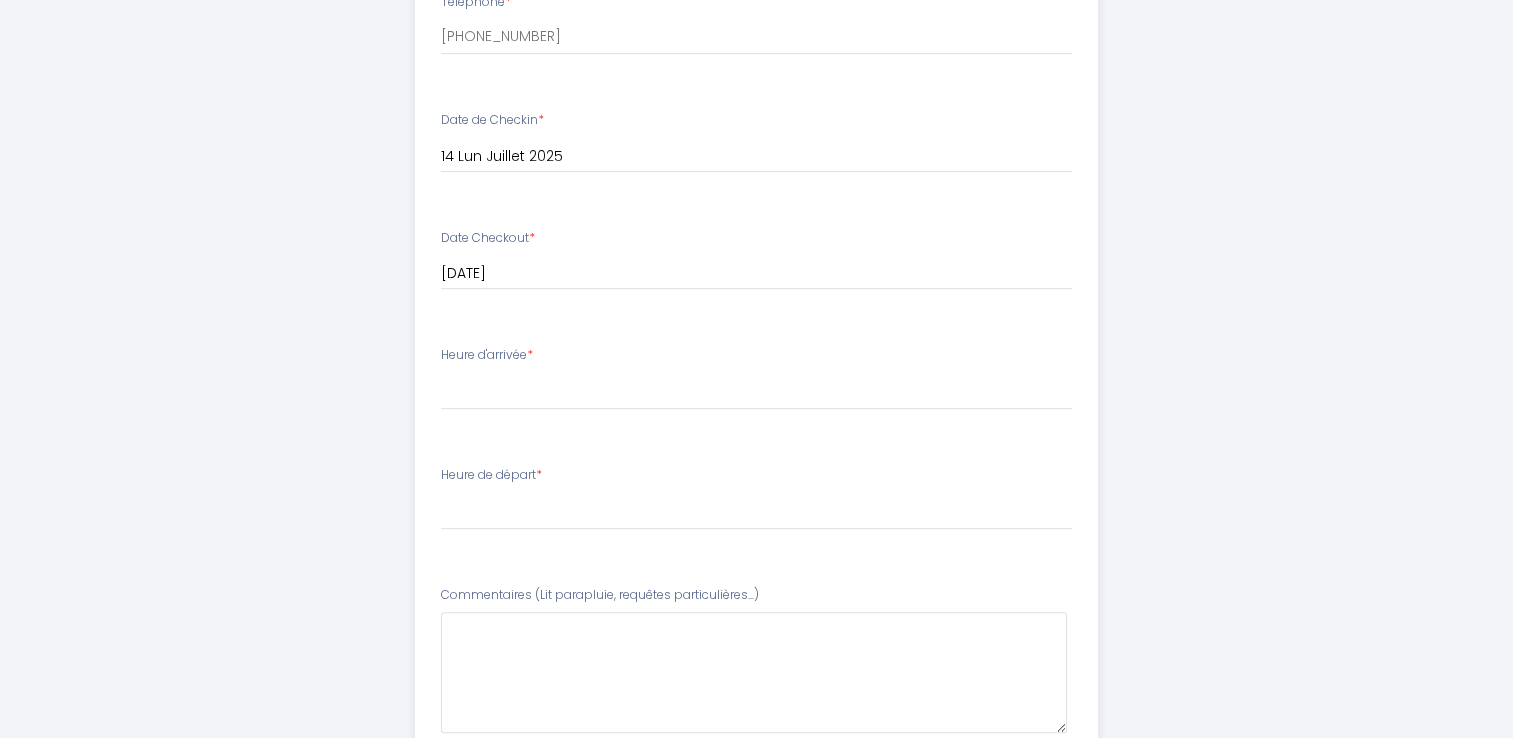 click on "Heure d'arrivée
*" at bounding box center [487, 355] 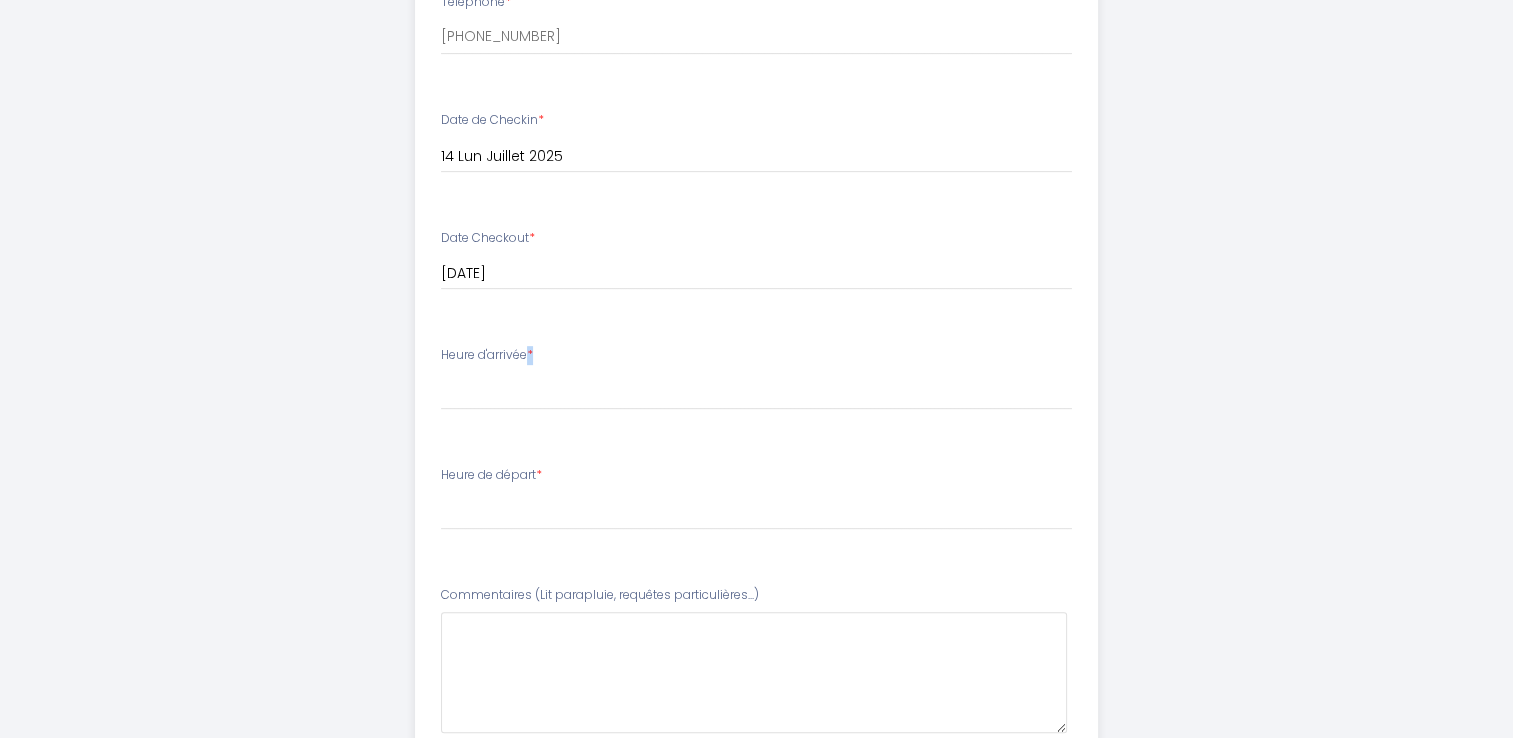 click on "*" at bounding box center (530, 354) 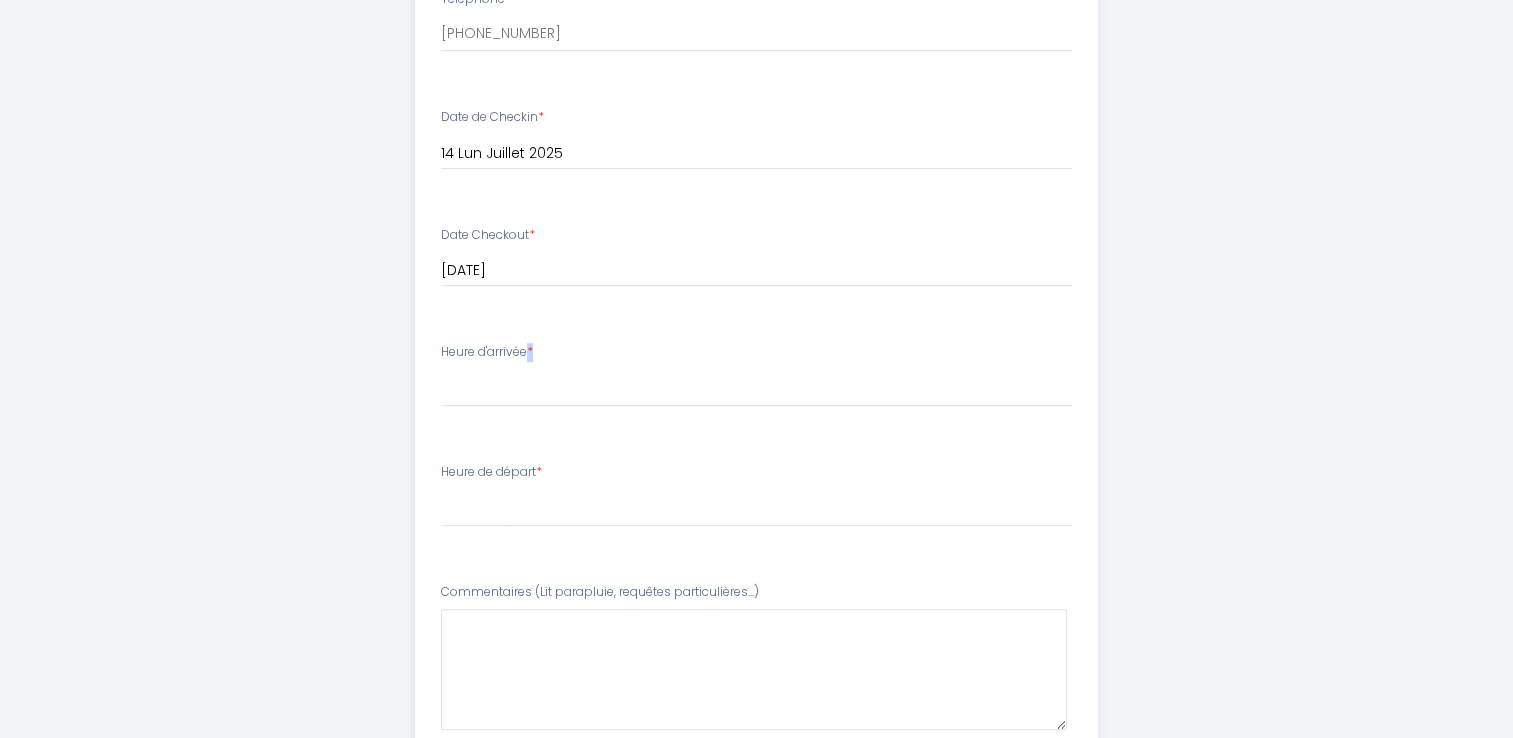 scroll, scrollTop: 866, scrollLeft: 0, axis: vertical 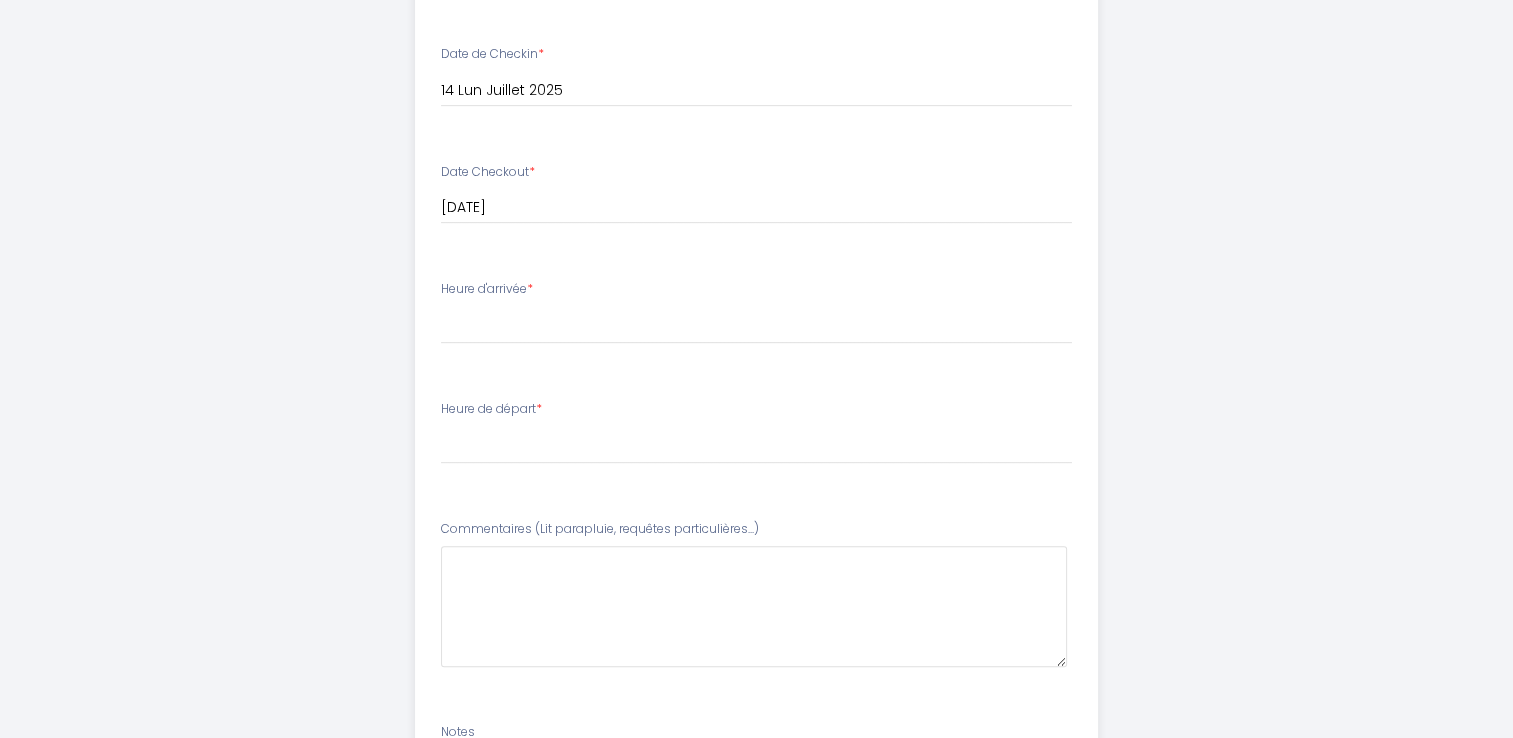 click on "Heure d'arrivée
*" at bounding box center [487, 289] 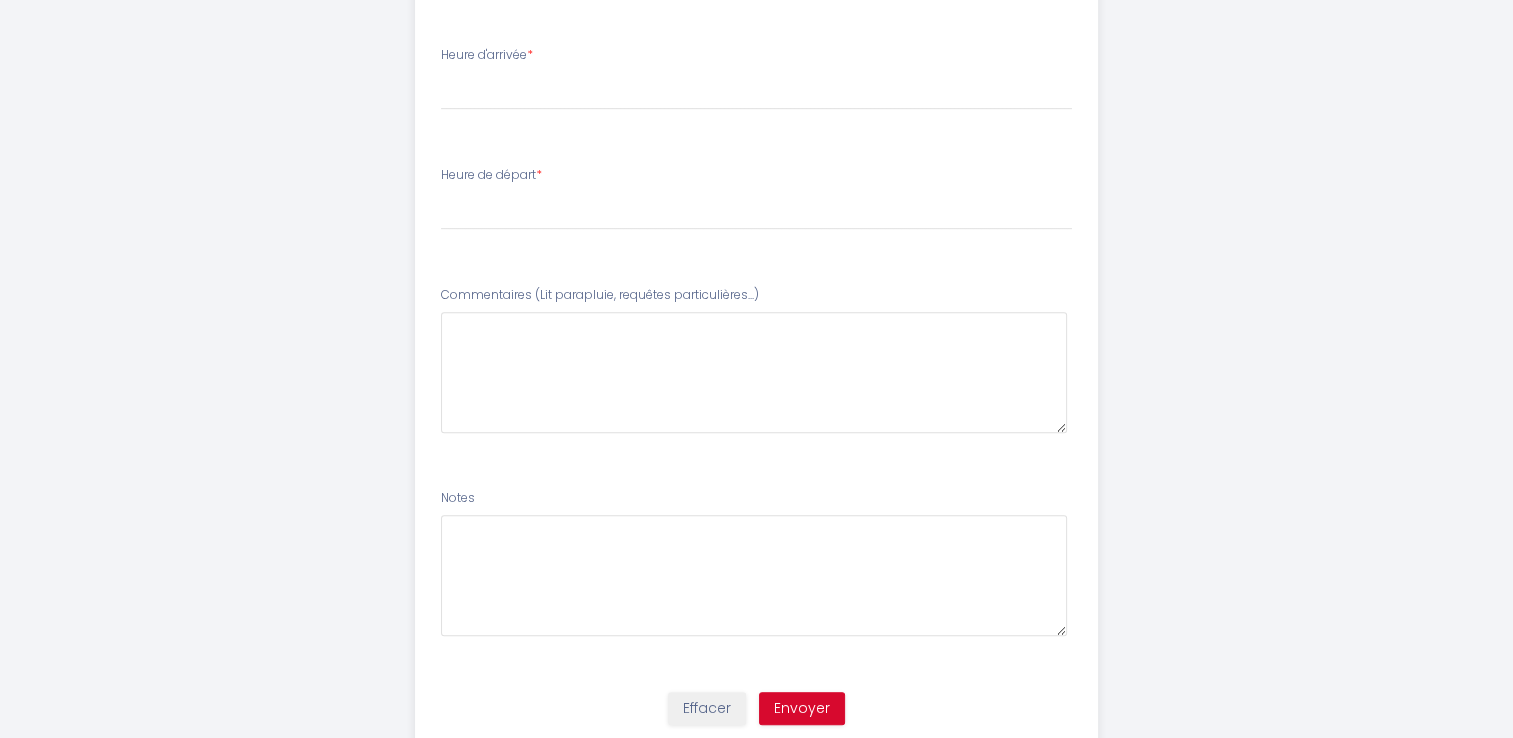 scroll, scrollTop: 1066, scrollLeft: 0, axis: vertical 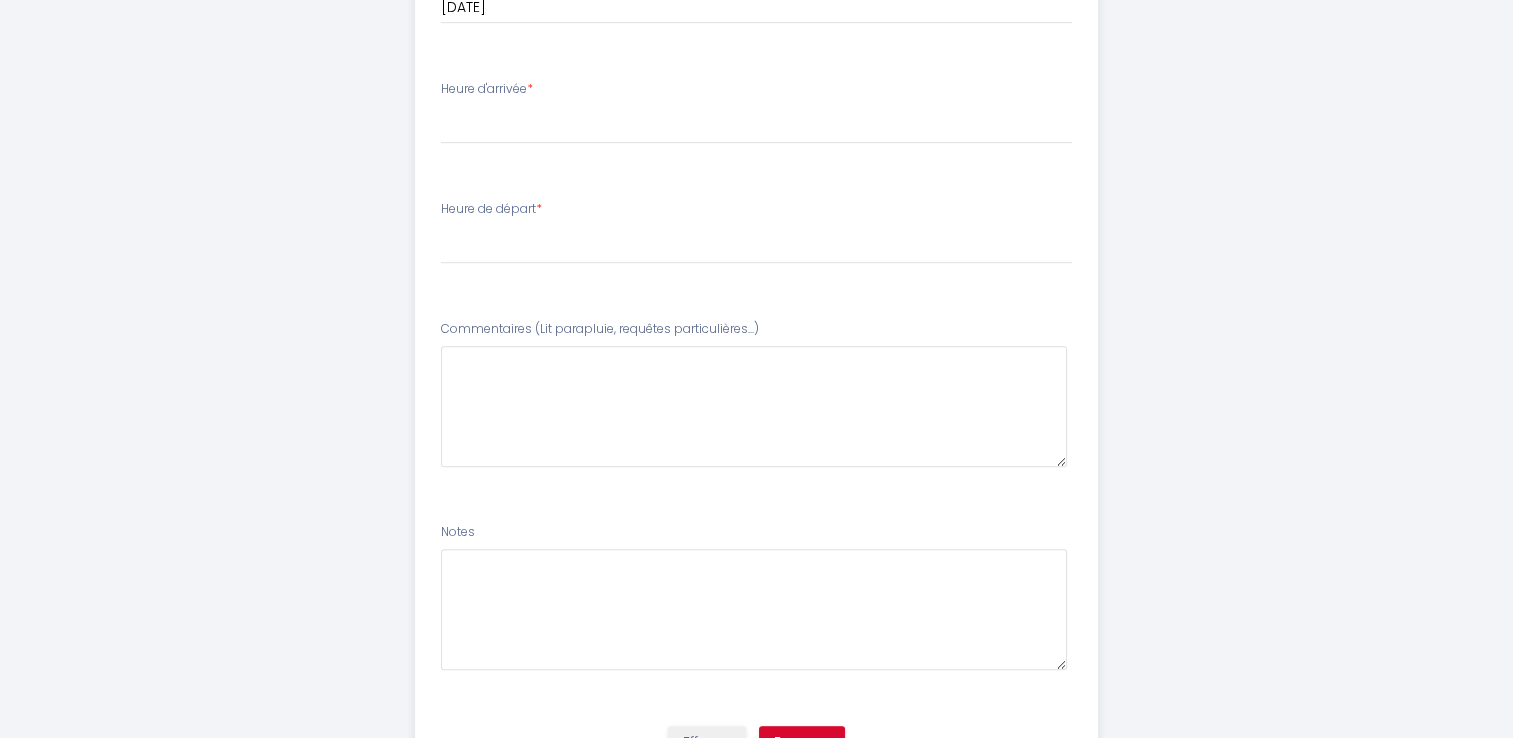click on "Heure de départ
*" at bounding box center [491, 209] 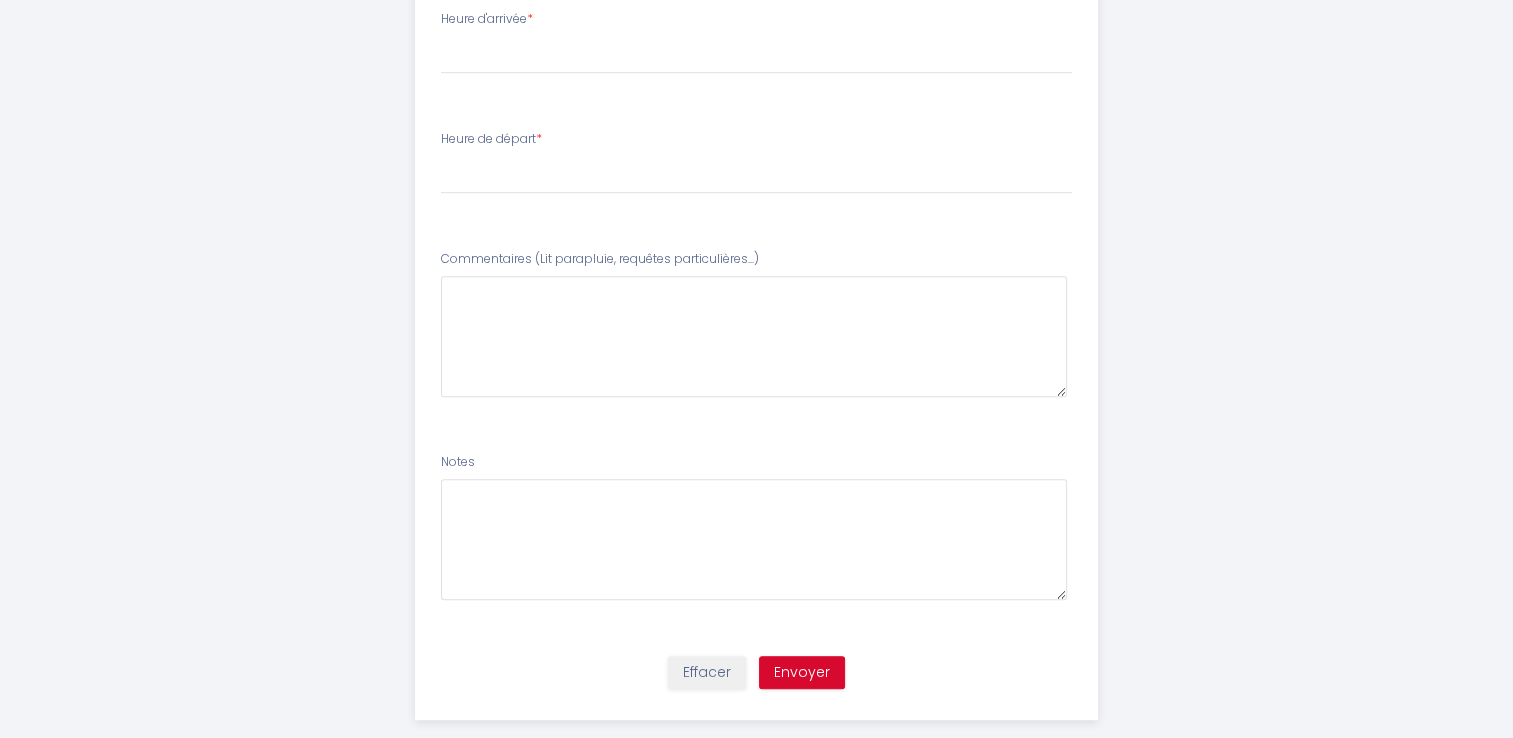 scroll, scrollTop: 1166, scrollLeft: 0, axis: vertical 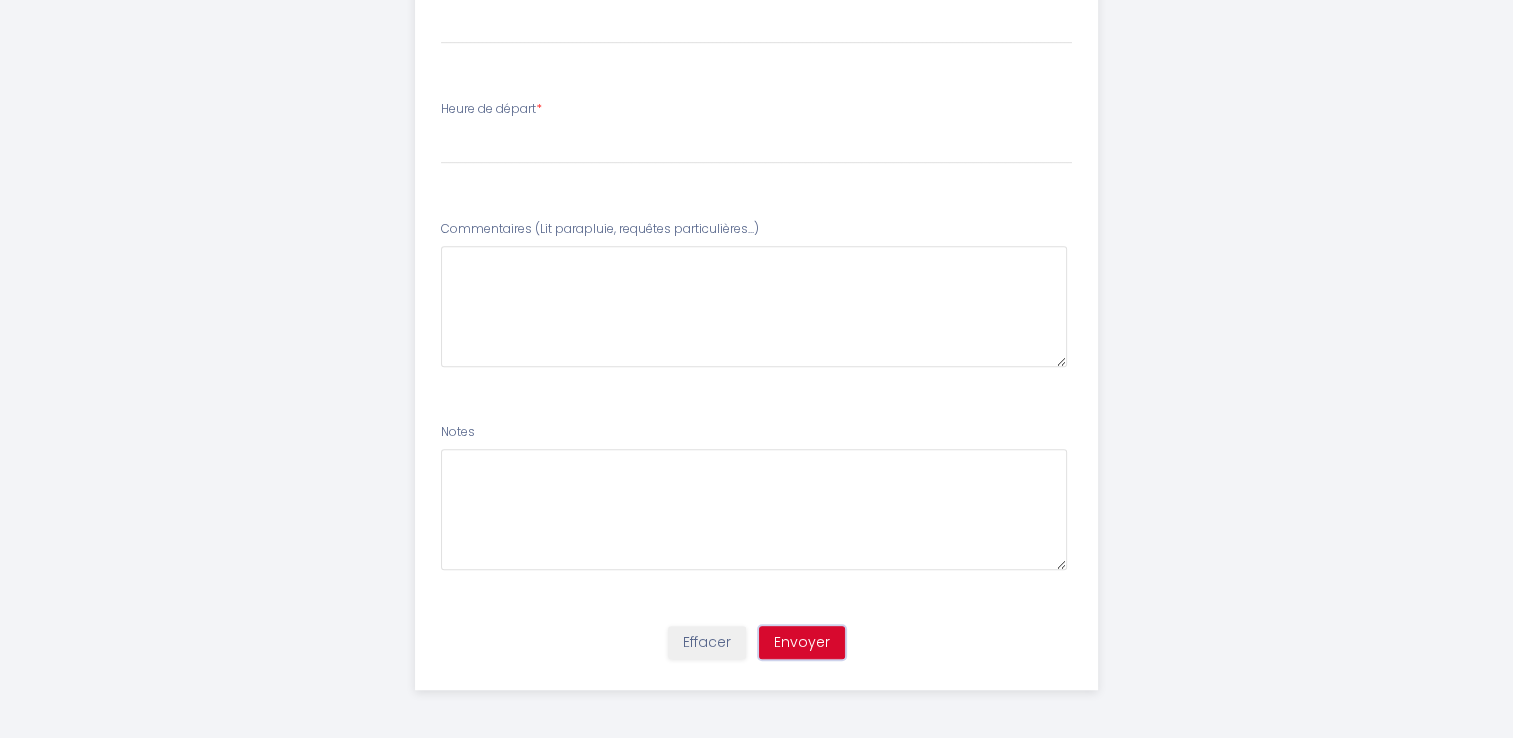 click on "Envoyer" at bounding box center (802, 643) 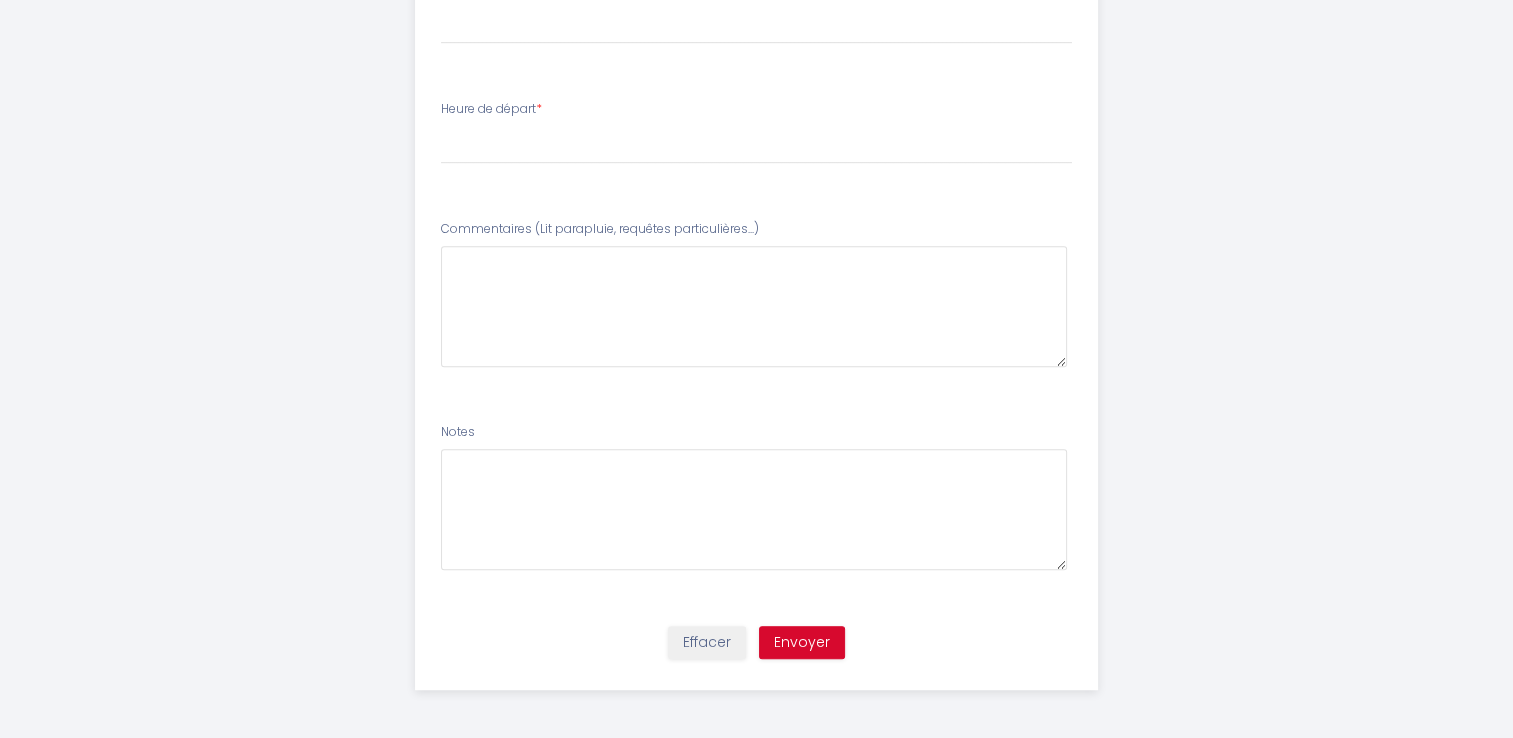 click on "Heure de départ
*" at bounding box center (491, 109) 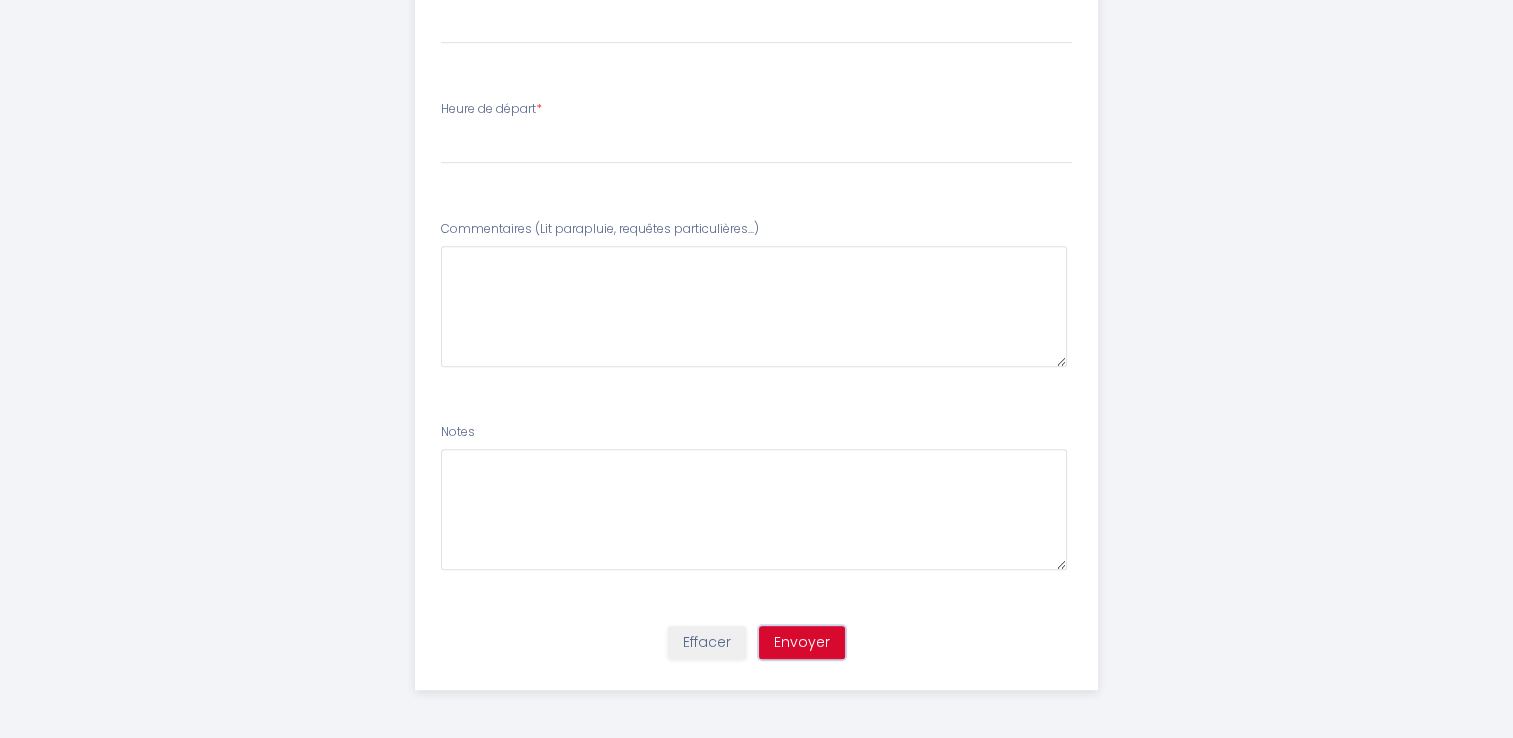 click on "Envoyer" at bounding box center (802, 643) 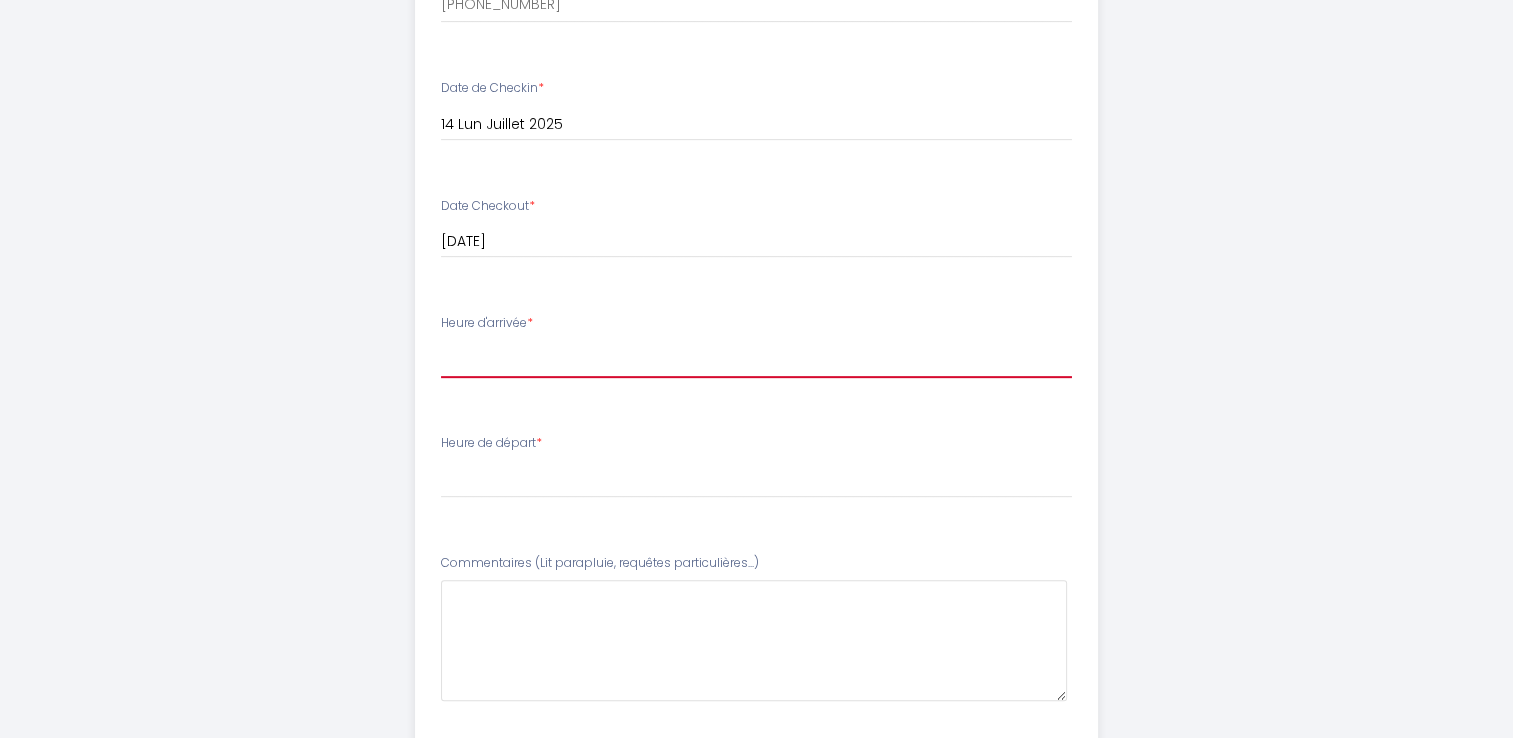scroll, scrollTop: 866, scrollLeft: 0, axis: vertical 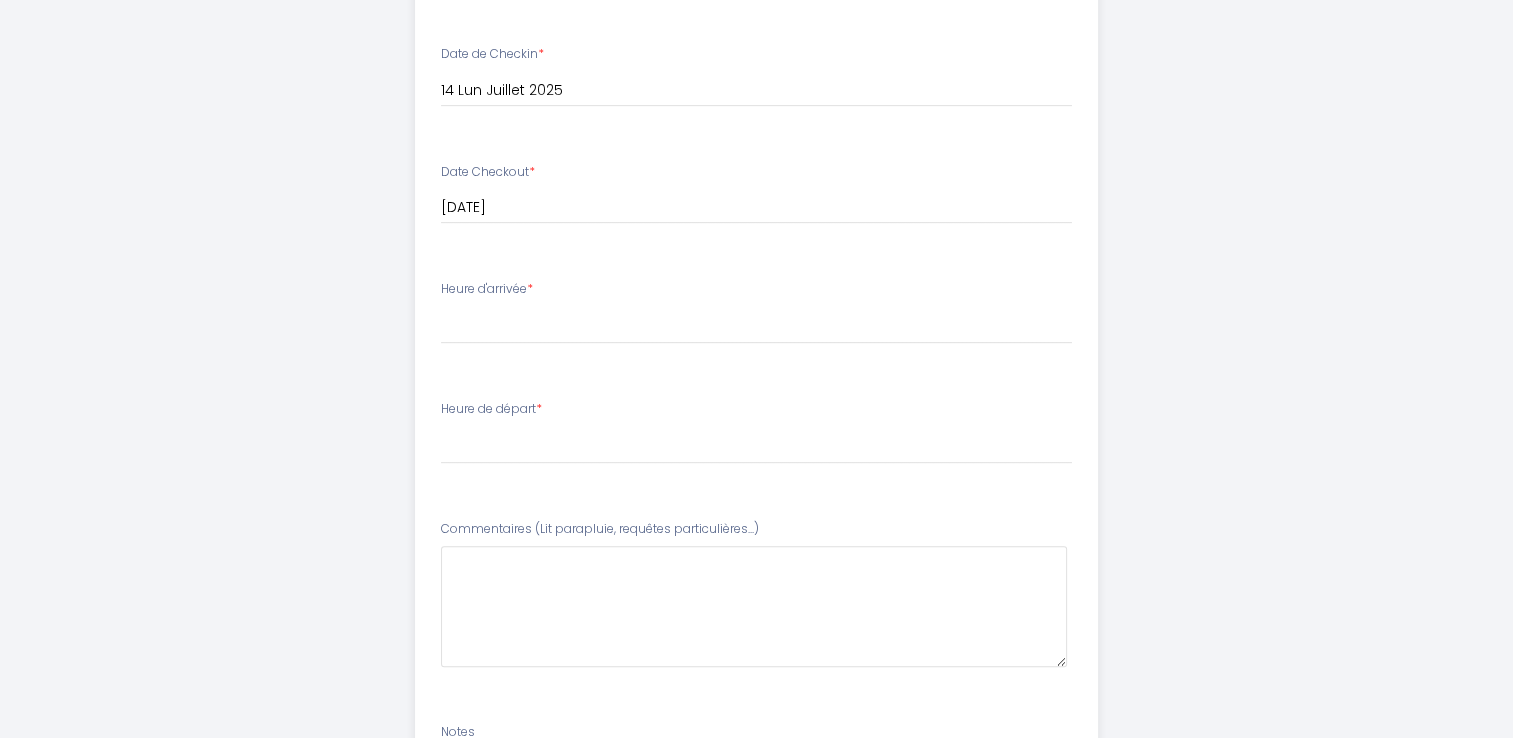 click on "Heure d'arrivée
*   16:00 16:30 17:00 17:30 18:00 18:30 19:00 19:30 20:00 20:30 21:00 21:30 22:00 22:30 23:00 23:30" at bounding box center [756, 322] 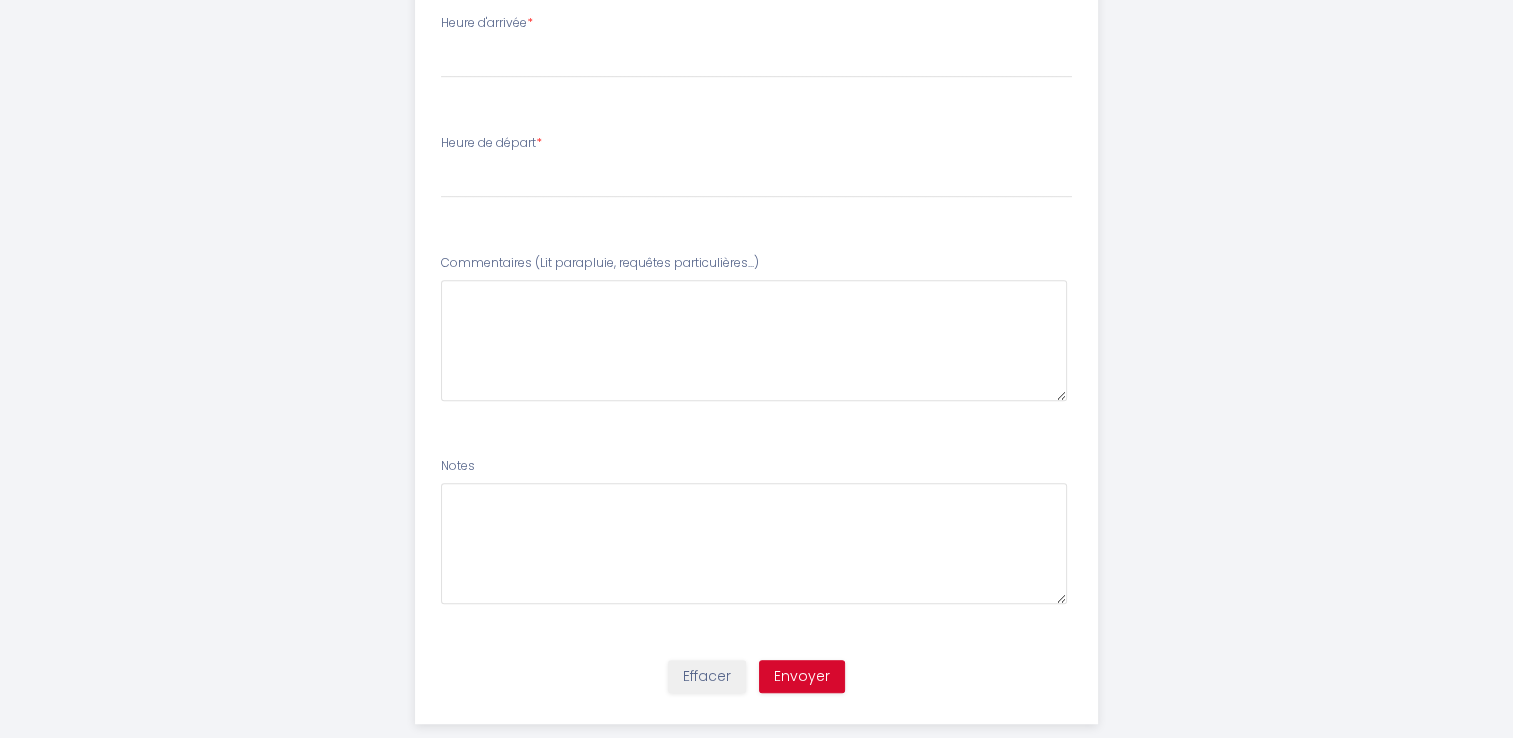 scroll, scrollTop: 1166, scrollLeft: 0, axis: vertical 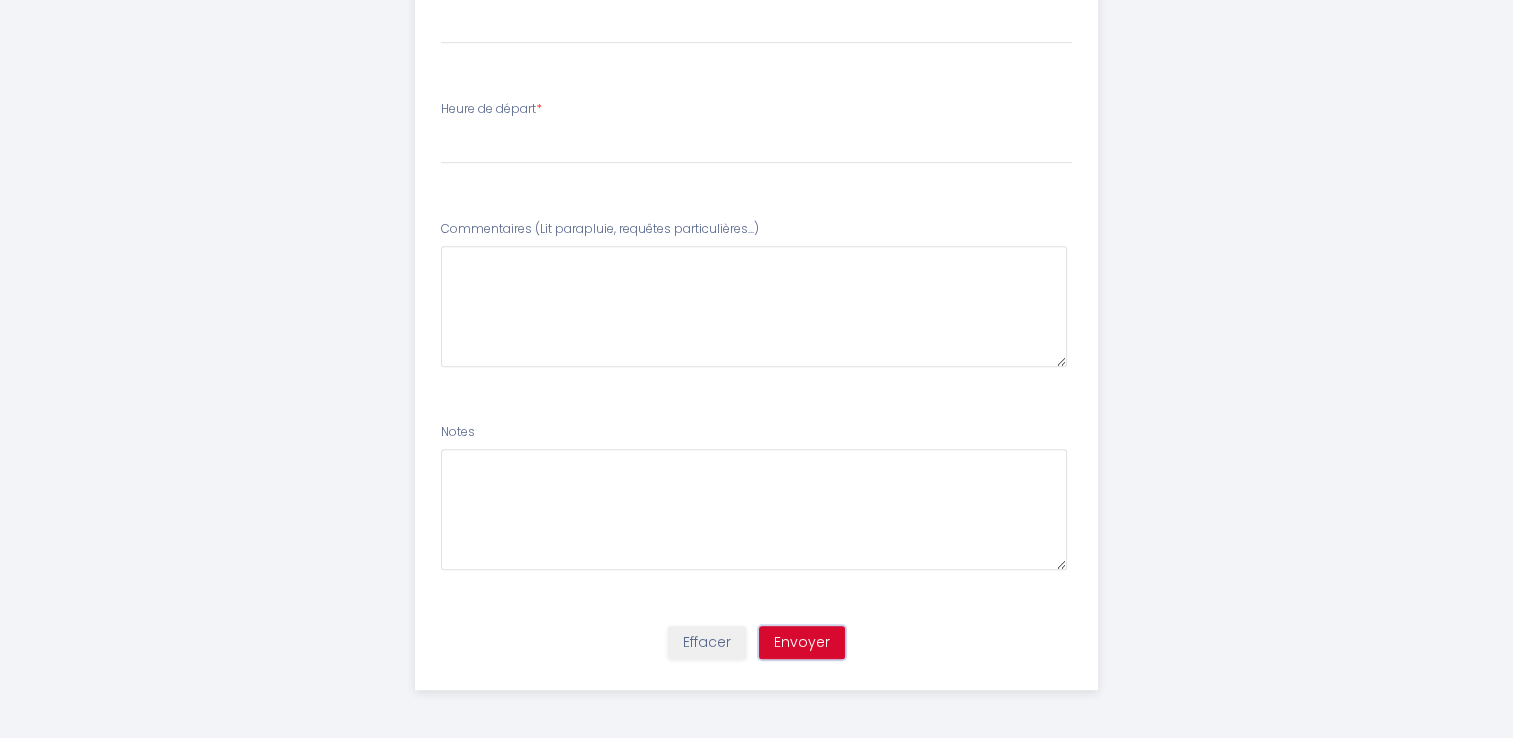 click on "Envoyer" at bounding box center [802, 643] 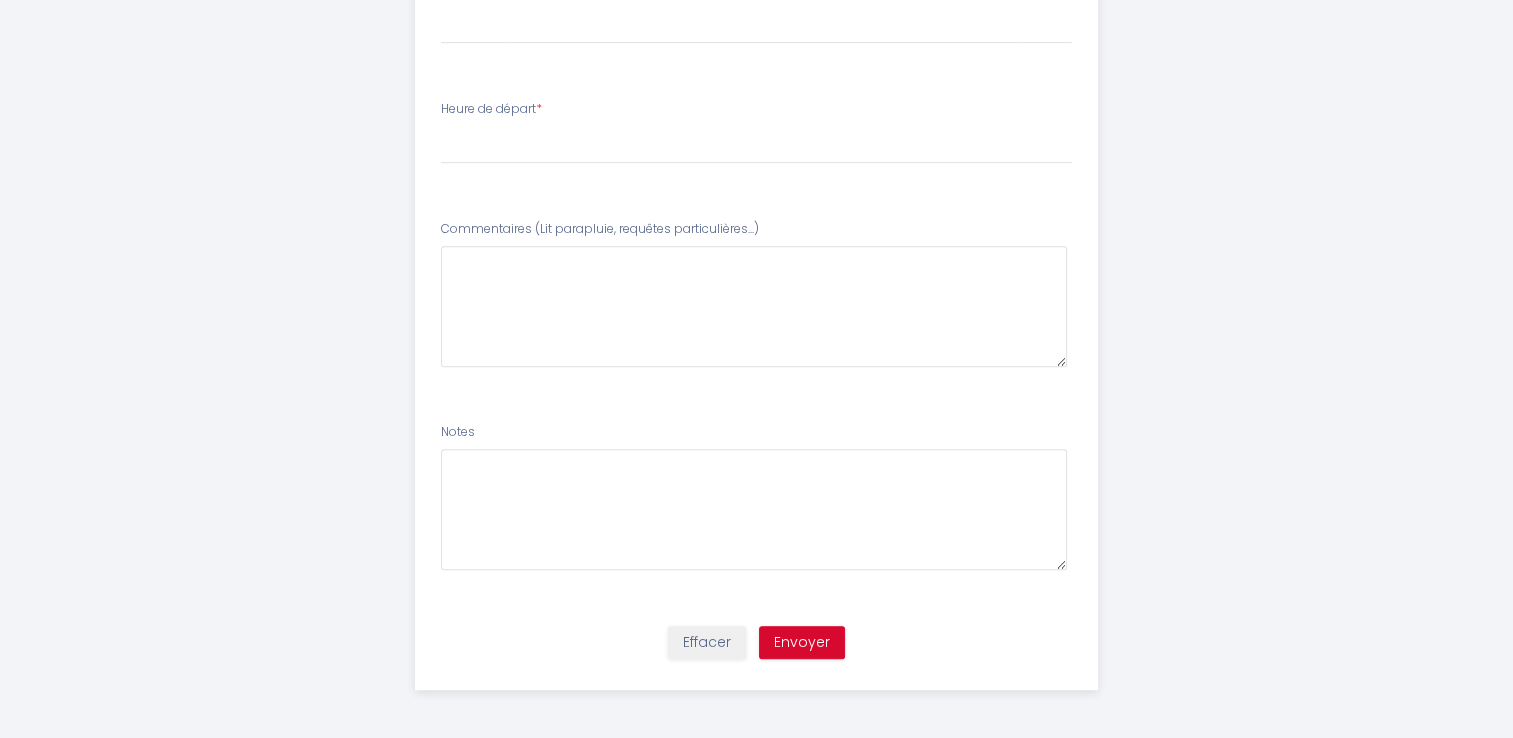 click on "Heure d'arrivée
*   16:00 16:30 17:00 17:30 18:00 18:30 19:00 19:30 20:00 20:30 21:00 21:30 22:00 22:30 23:00 23:30" at bounding box center [756, 22] 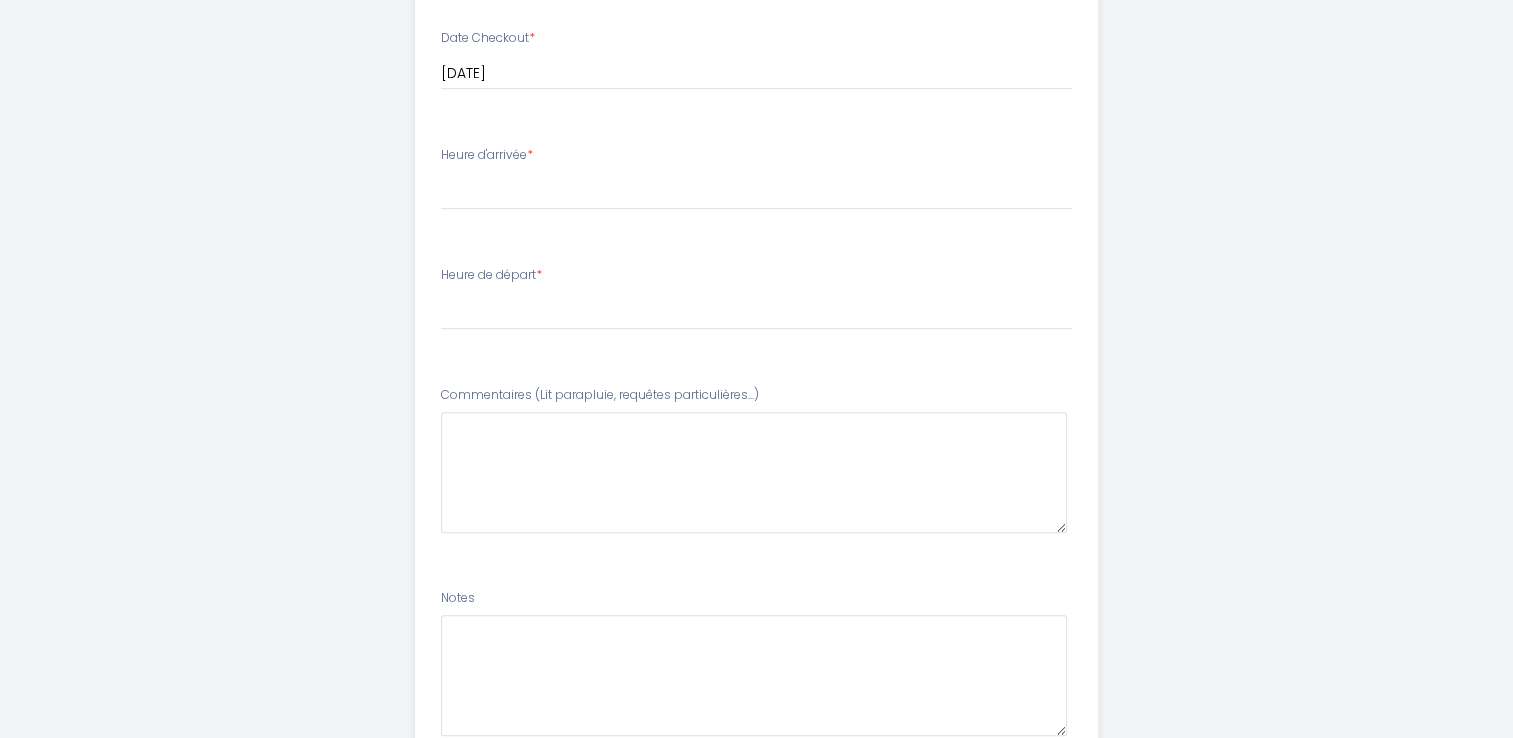 scroll, scrollTop: 966, scrollLeft: 0, axis: vertical 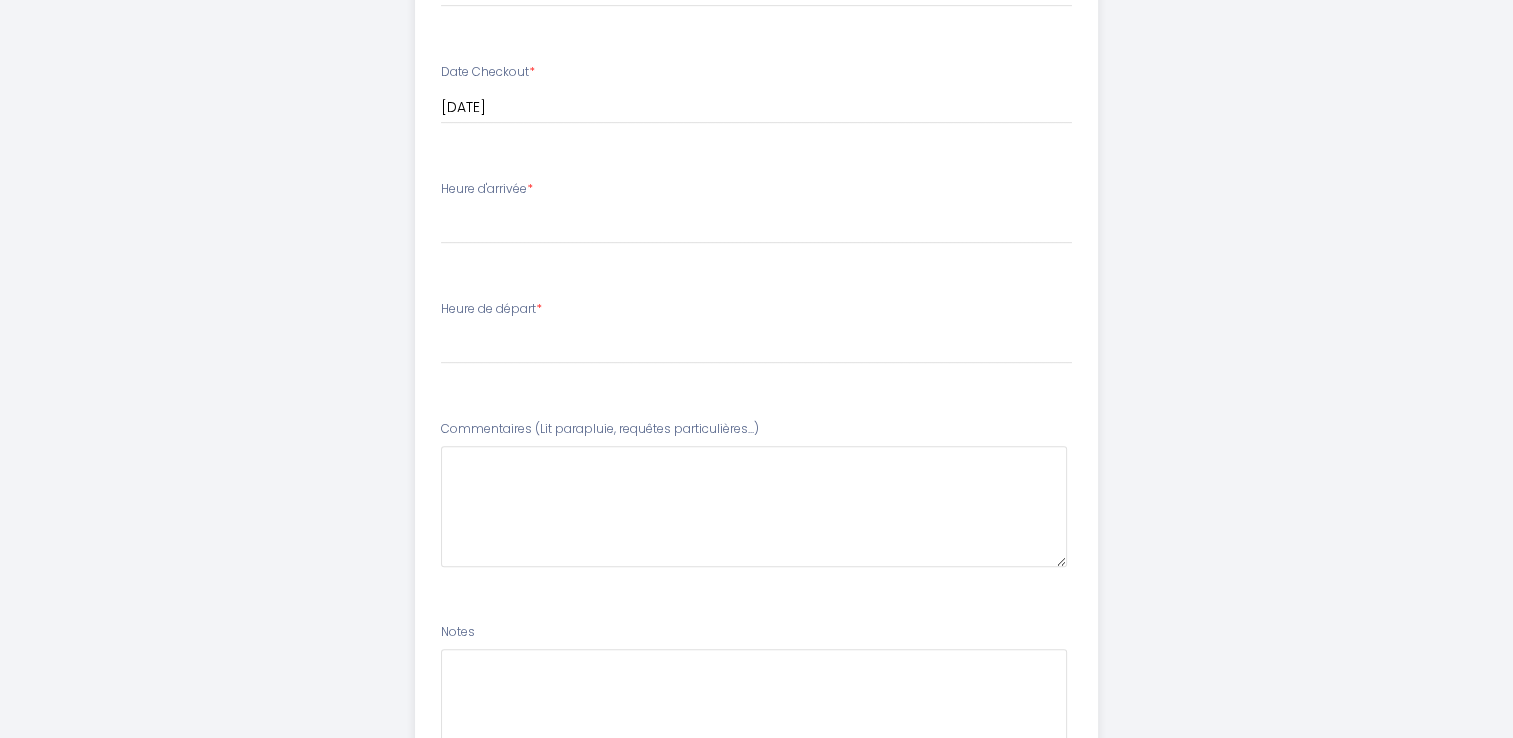 click on "Heure d'arrivée
*" at bounding box center (487, 189) 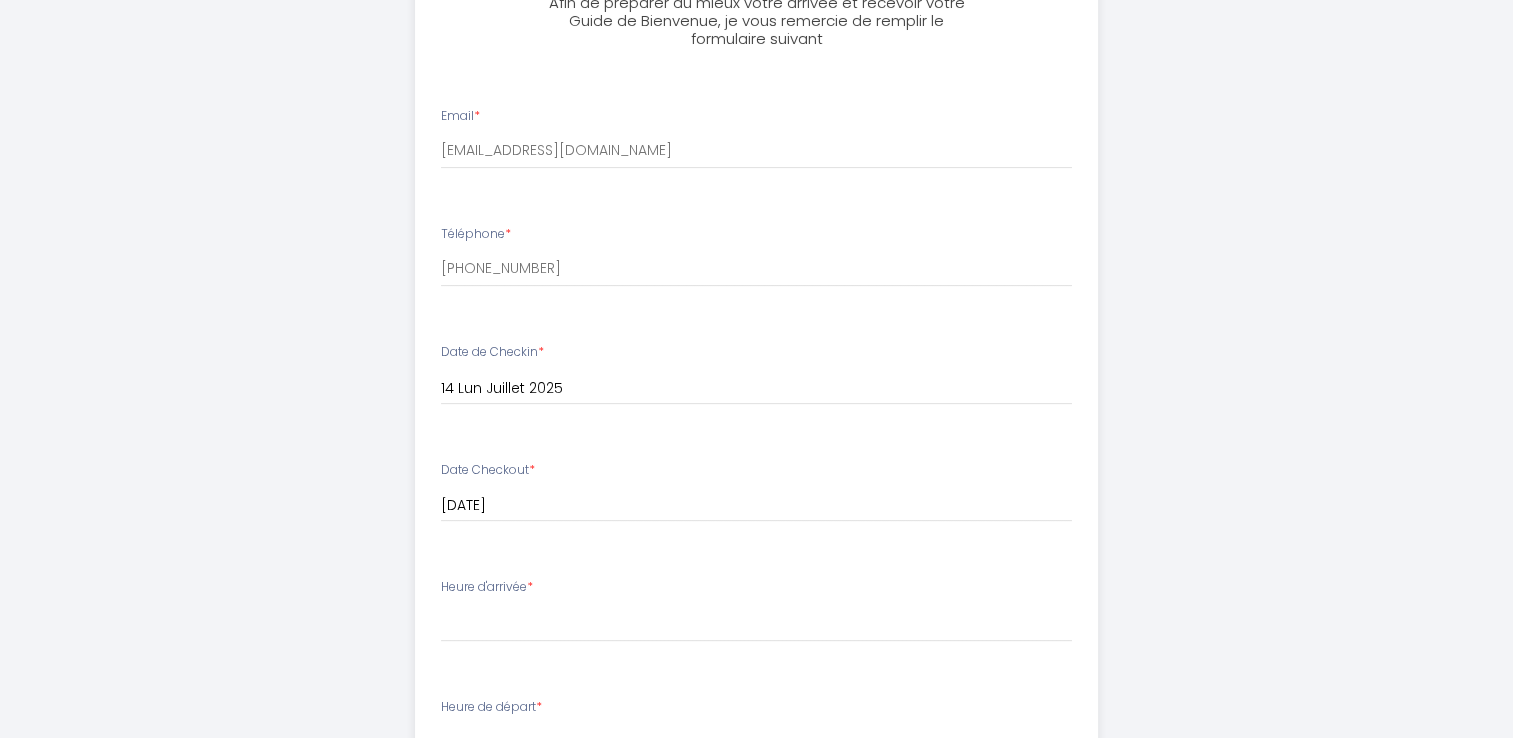 scroll, scrollTop: 666, scrollLeft: 0, axis: vertical 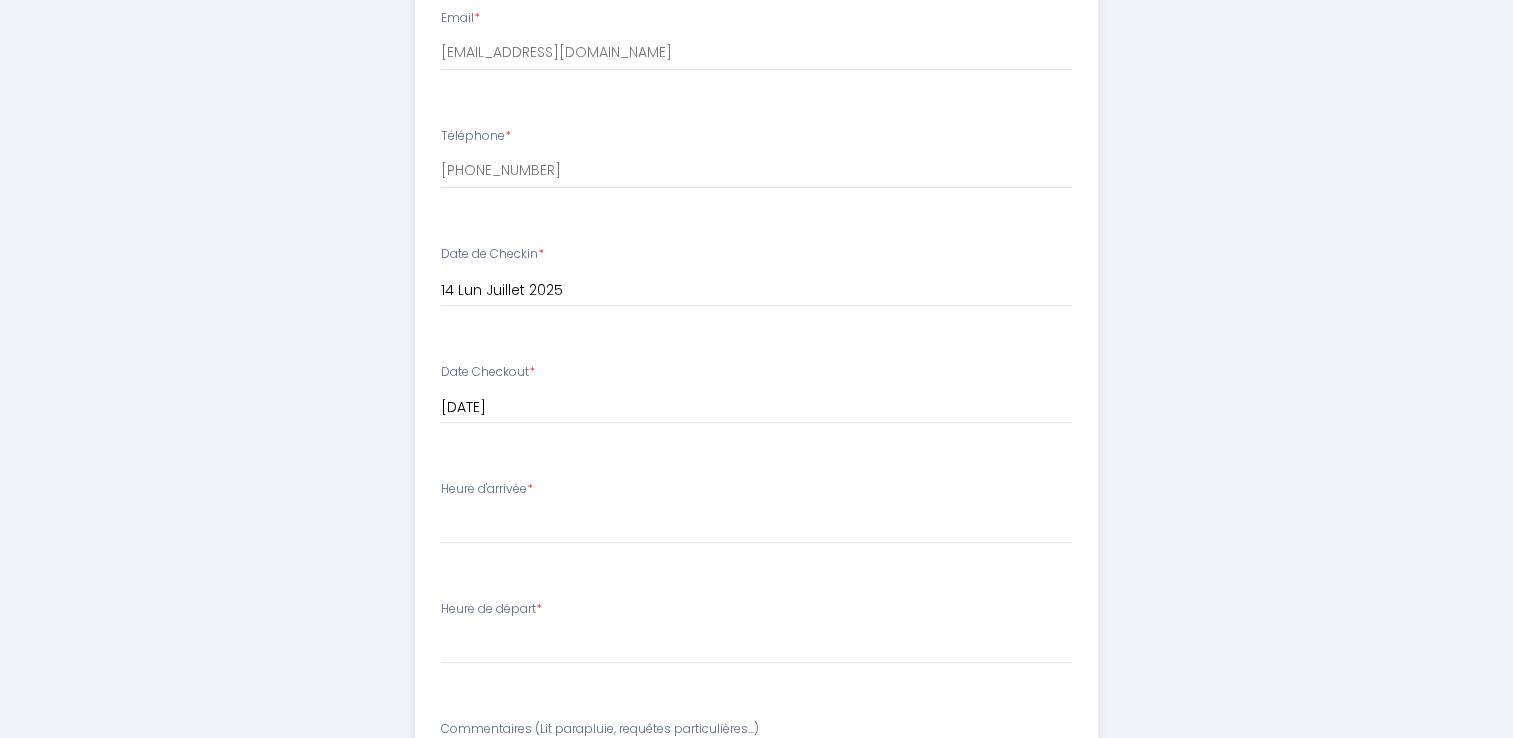 click on "14 Lun Juillet 2025" at bounding box center [756, 291] 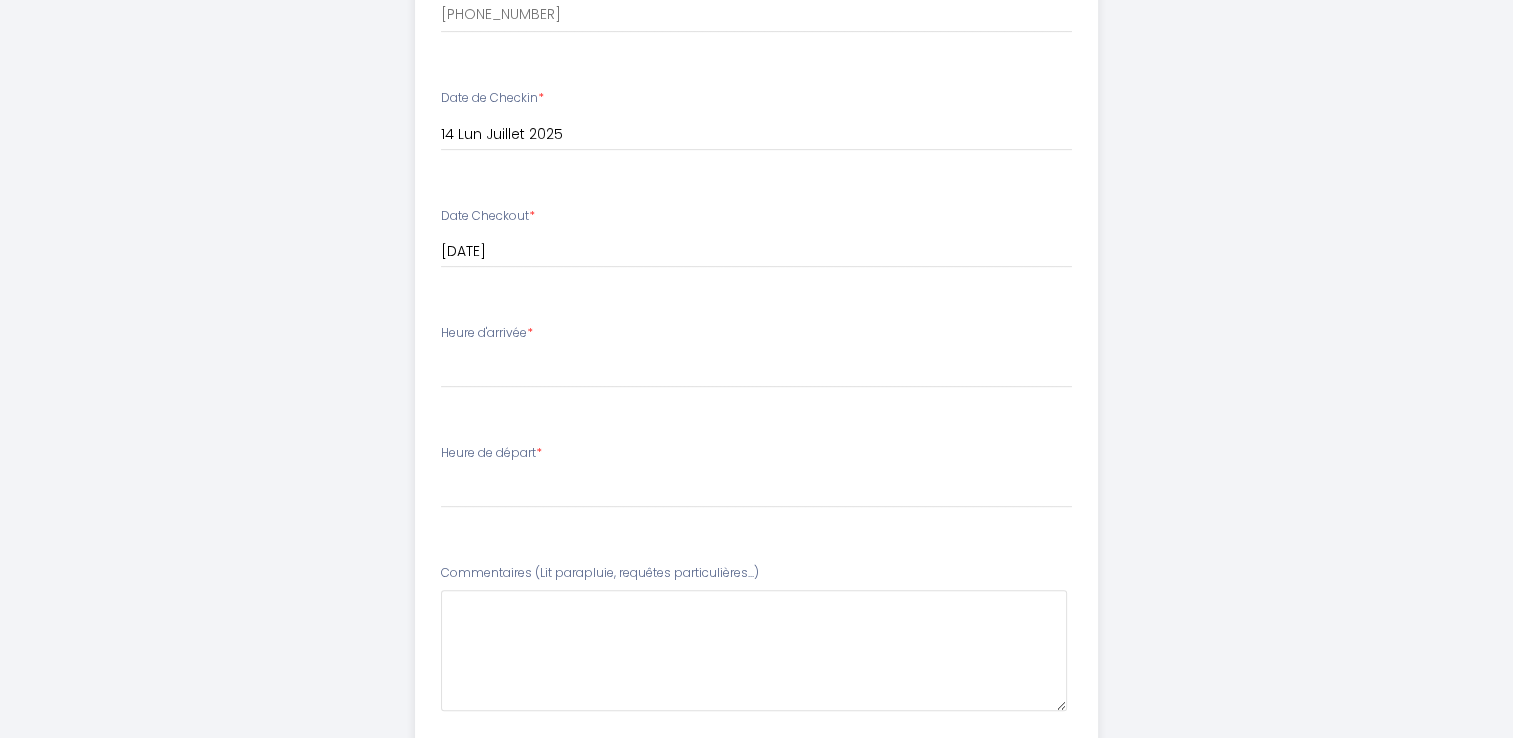 scroll, scrollTop: 866, scrollLeft: 0, axis: vertical 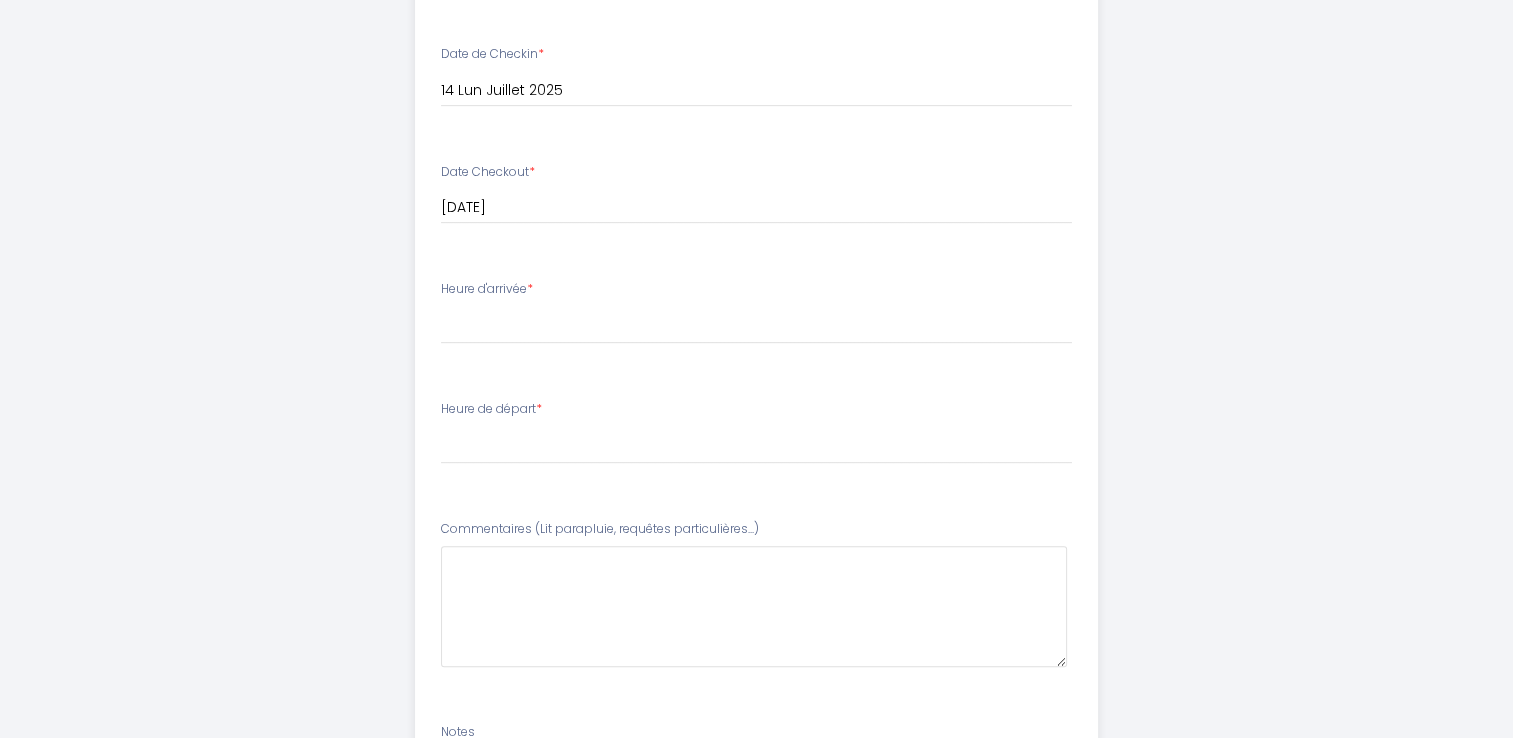 click on "Heure d'arrivée
*" at bounding box center (487, 289) 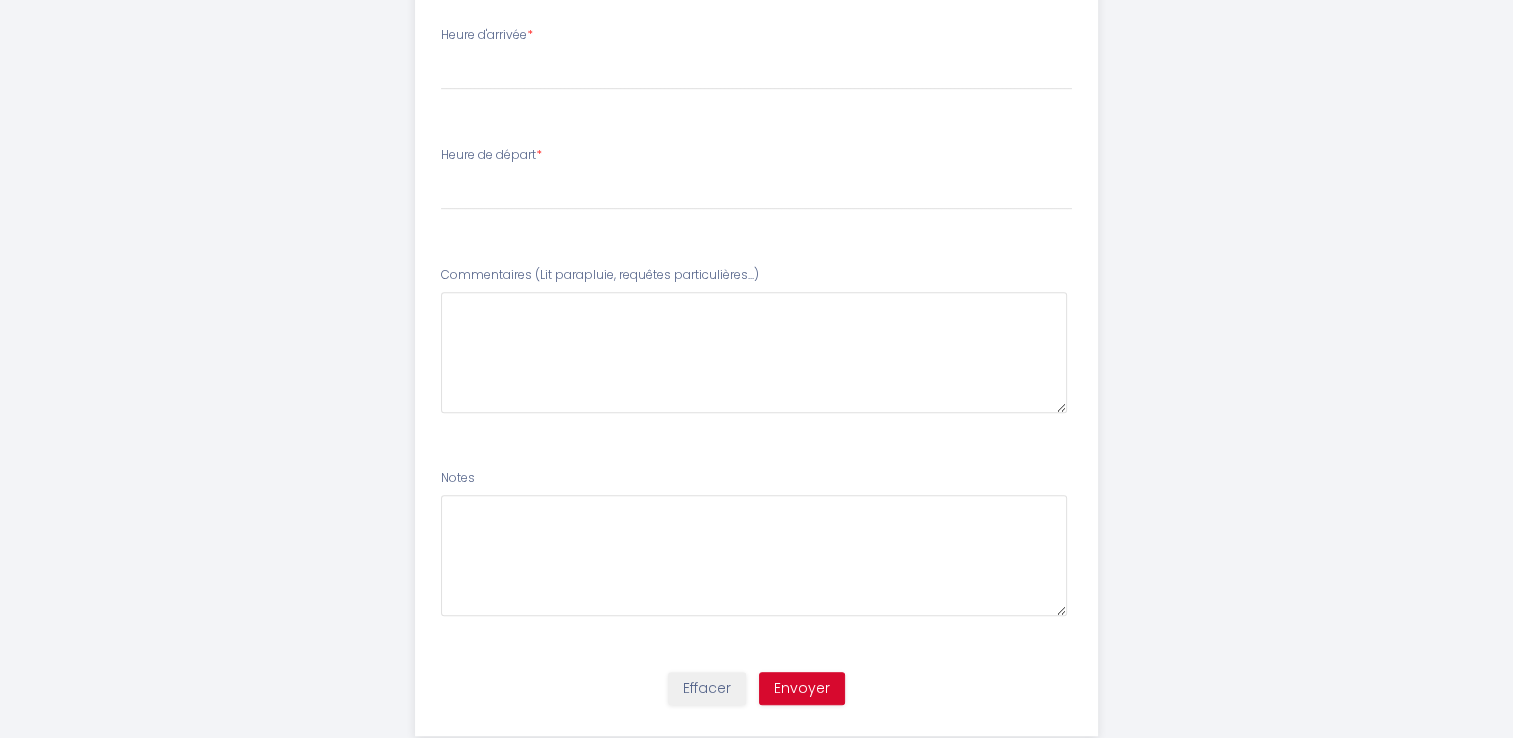 scroll, scrollTop: 1166, scrollLeft: 0, axis: vertical 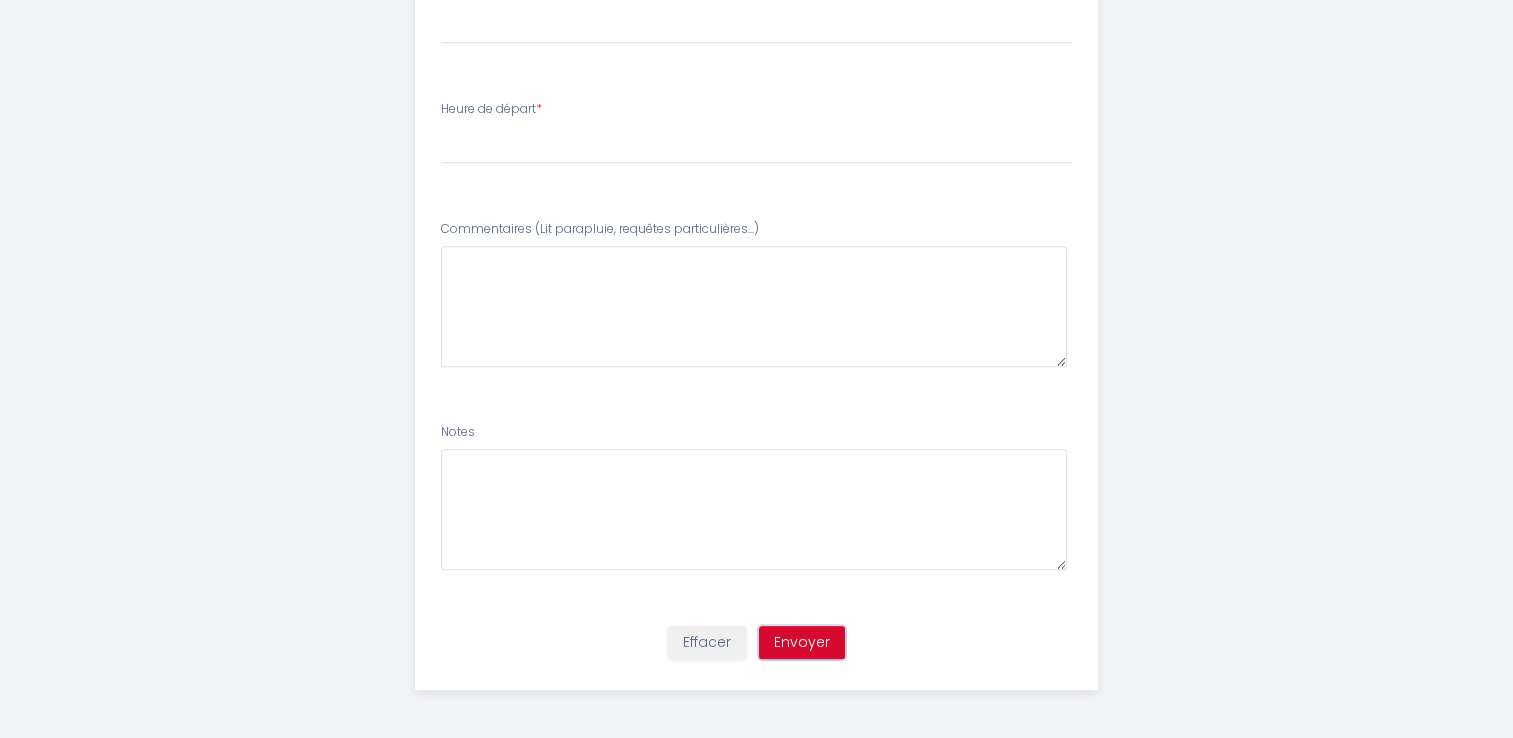 click on "Envoyer" at bounding box center [802, 643] 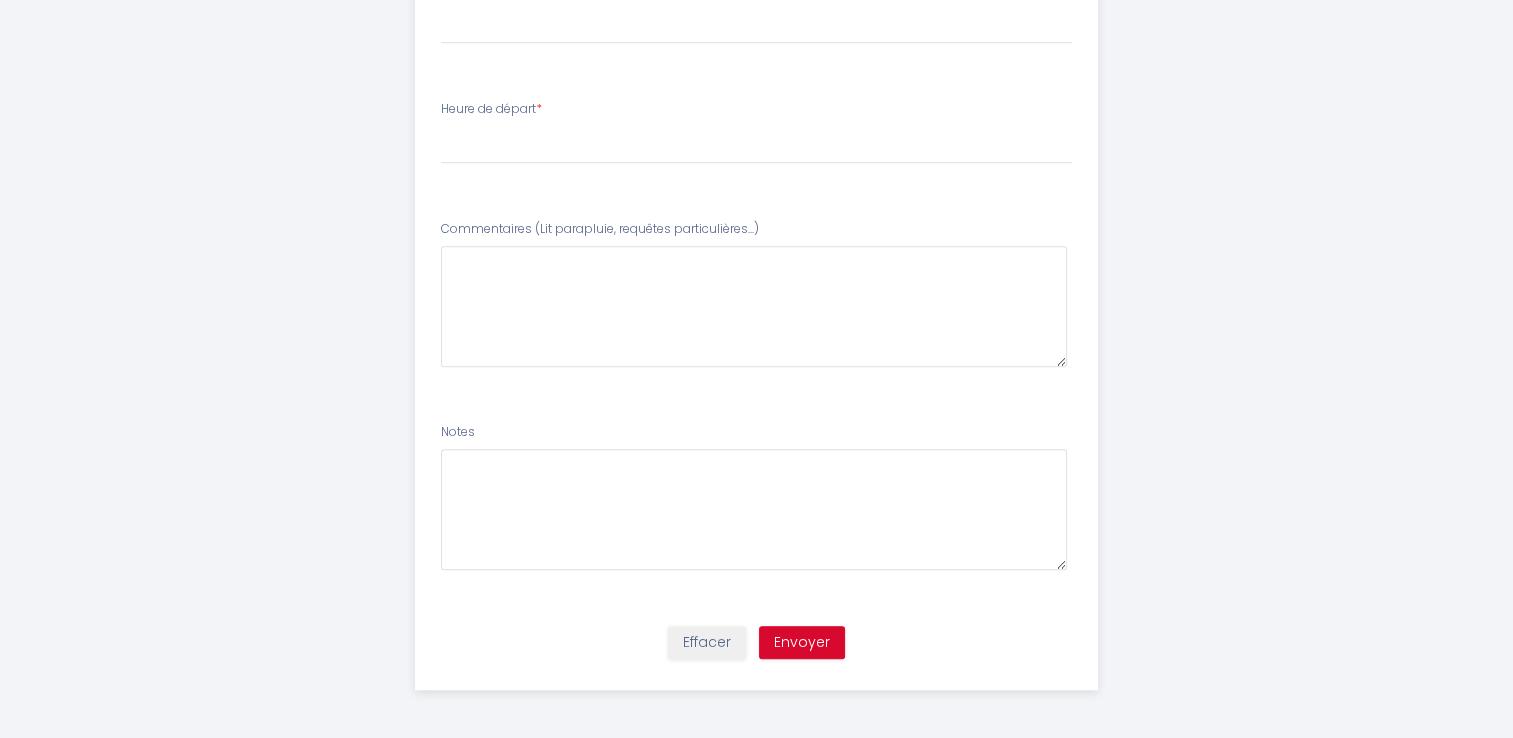 click on "Heure de départ
*   00:00 00:30 01:00 01:30 02:00 02:30 03:00 03:30 04:00 04:30 05:00 05:30 06:00 06:30 07:00 07:30 08:00 08:30 09:00 09:30 10:00 10:30 11:00" at bounding box center [756, 132] 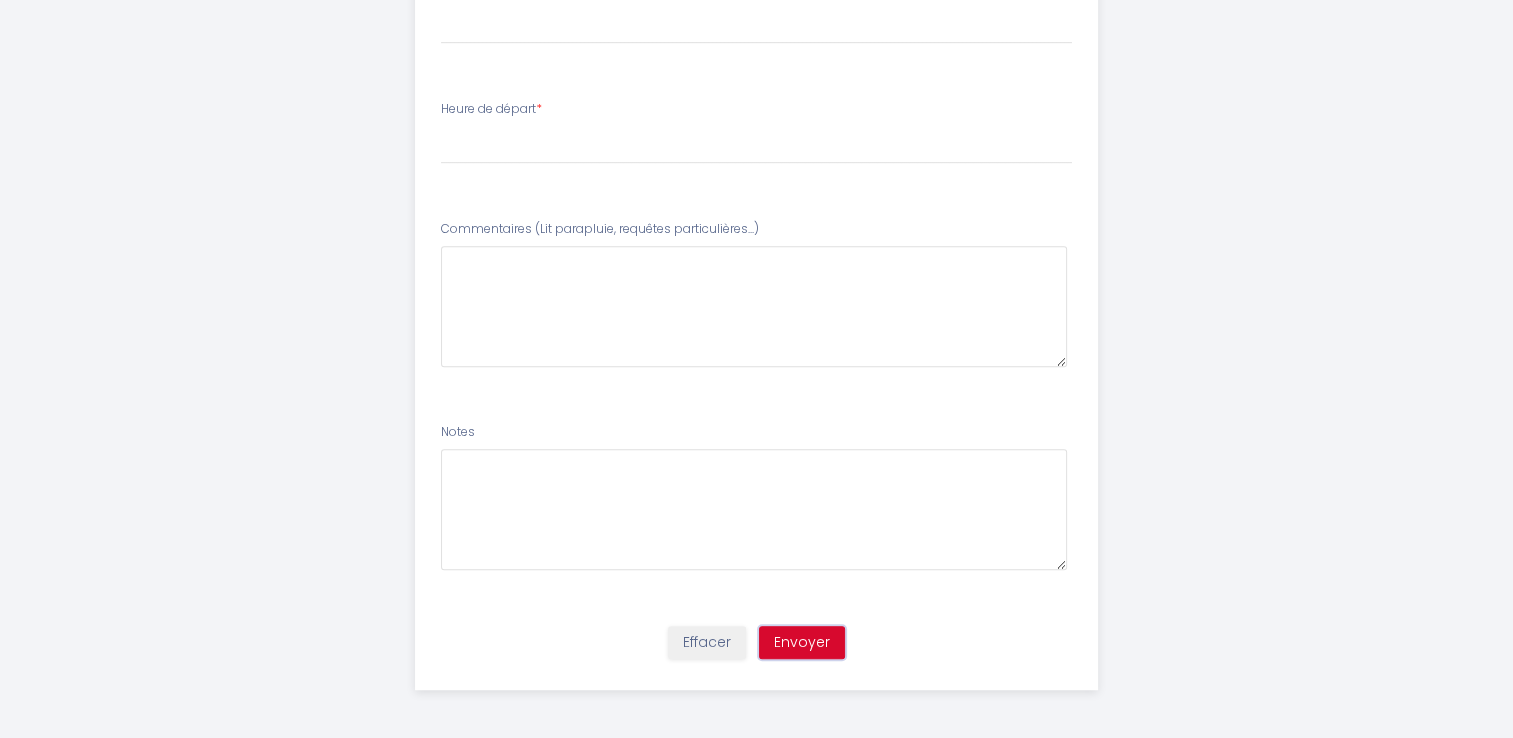 click on "Envoyer" at bounding box center [802, 643] 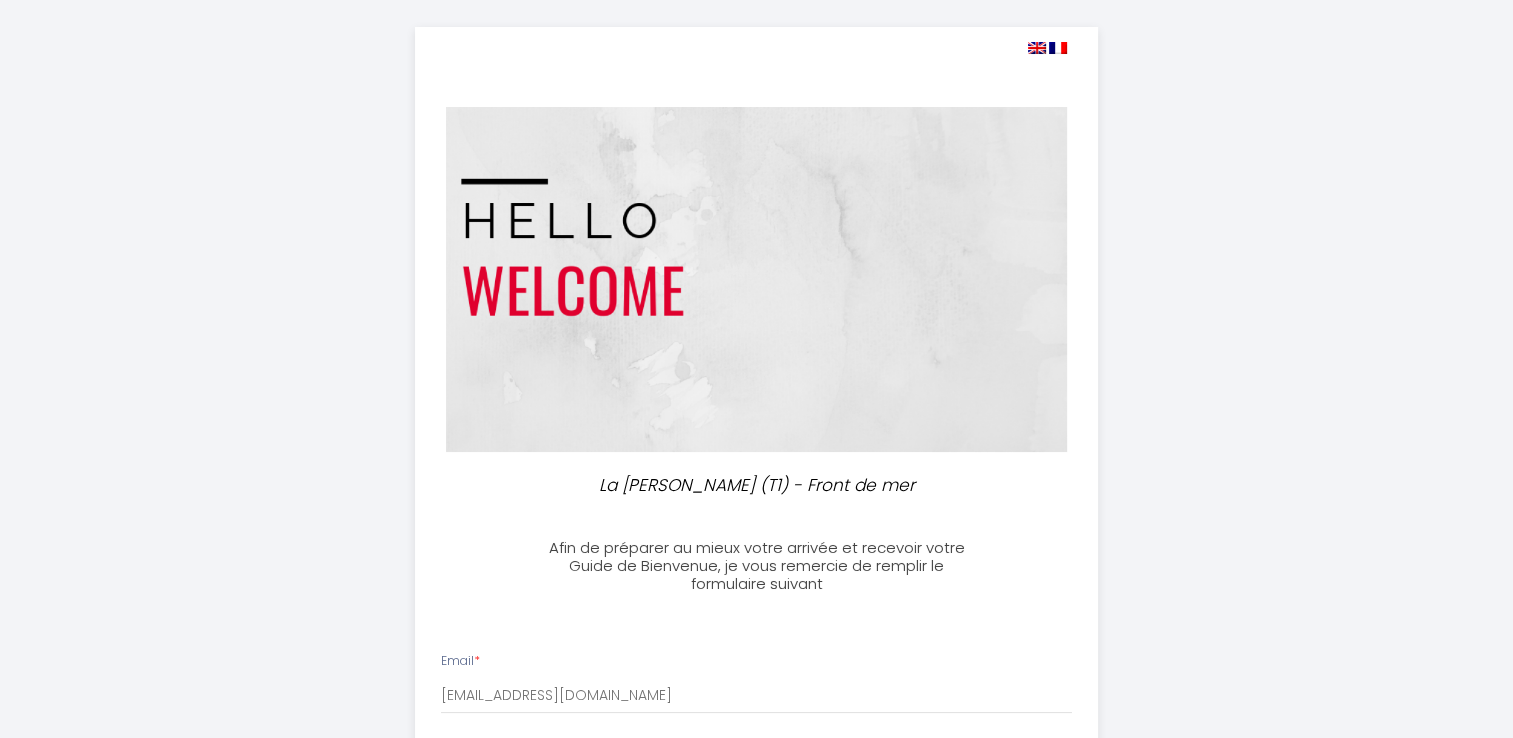 scroll, scrollTop: 0, scrollLeft: 0, axis: both 